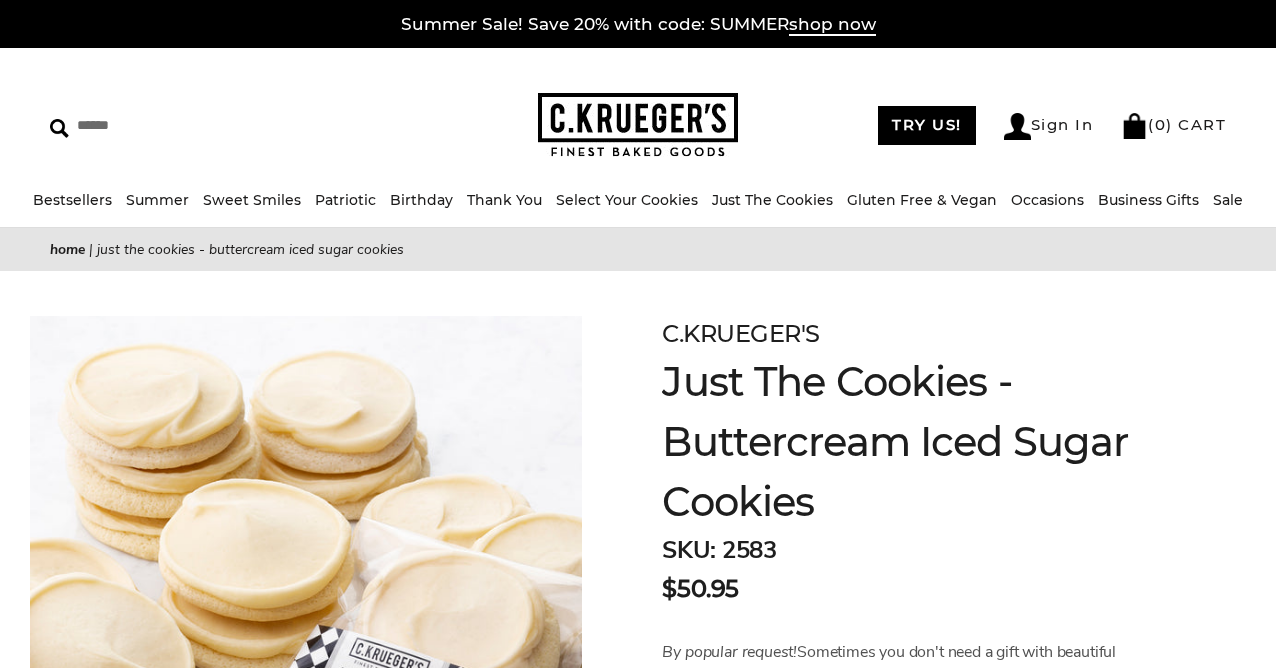 scroll, scrollTop: 0, scrollLeft: 0, axis: both 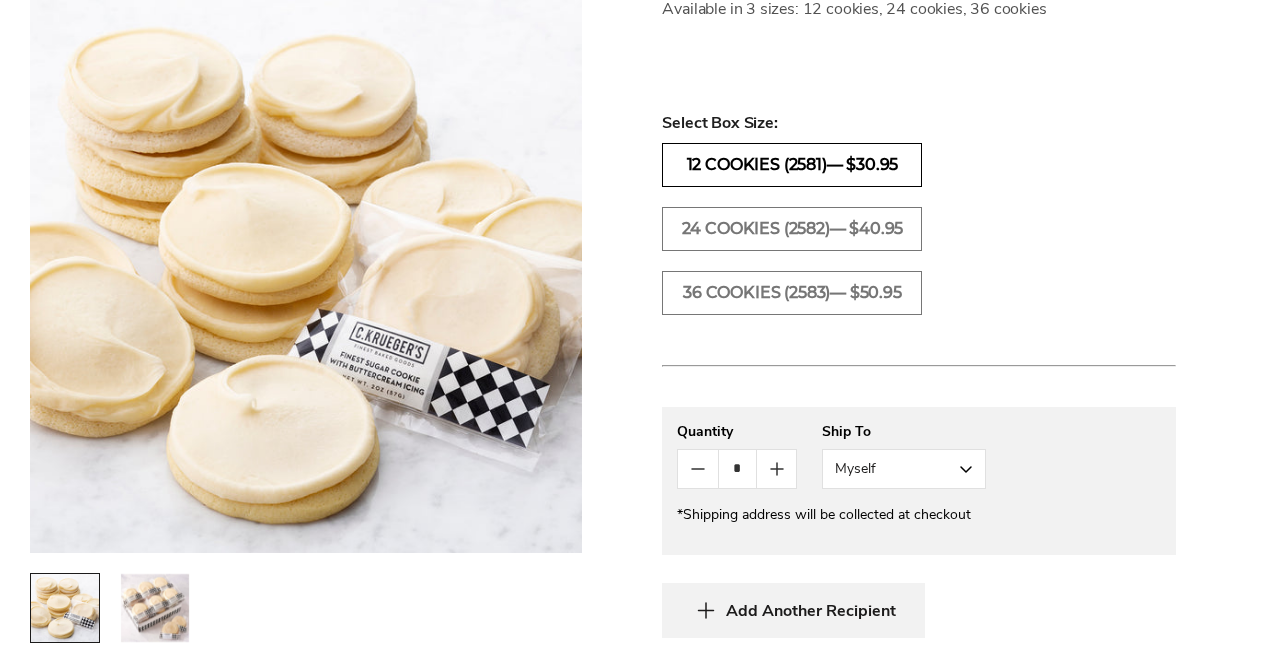 click on "12 COOKIES (2581)— $30.95" at bounding box center [792, 165] 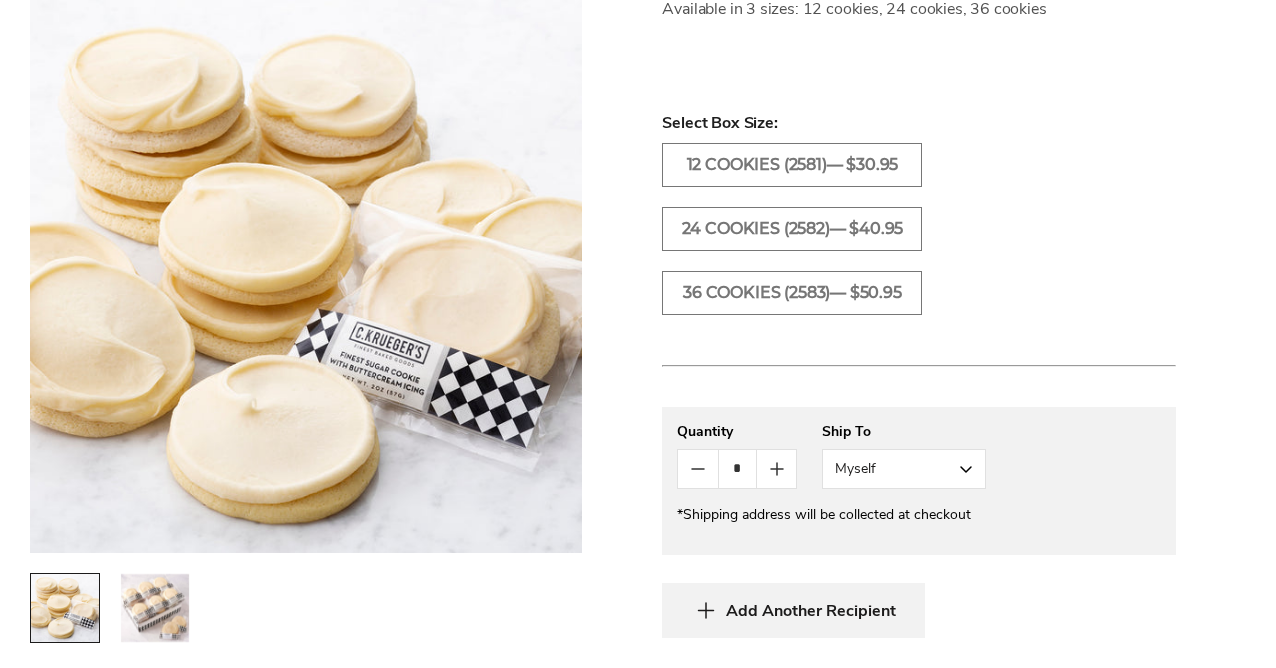 click on "12 COOKIES (2581)— $30.95
24 COOKIES (2582)— $40.95
36 COOKIES (2583)— $50.95" at bounding box center (919, 239) 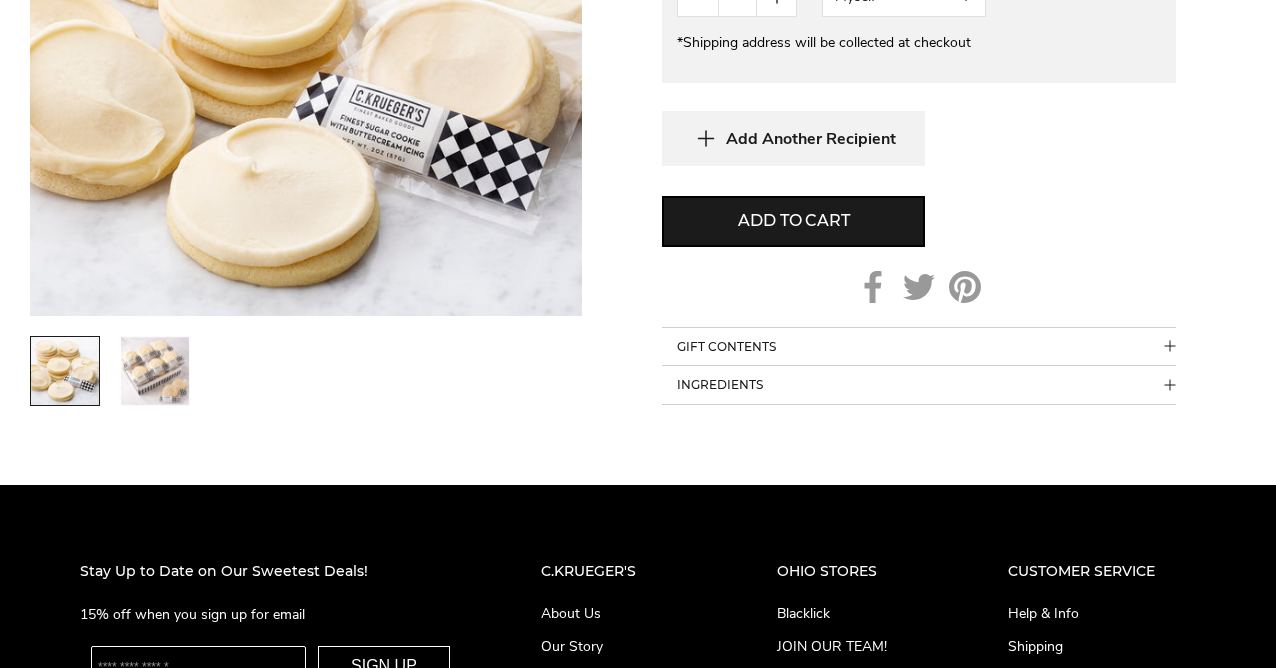 scroll, scrollTop: 1440, scrollLeft: 0, axis: vertical 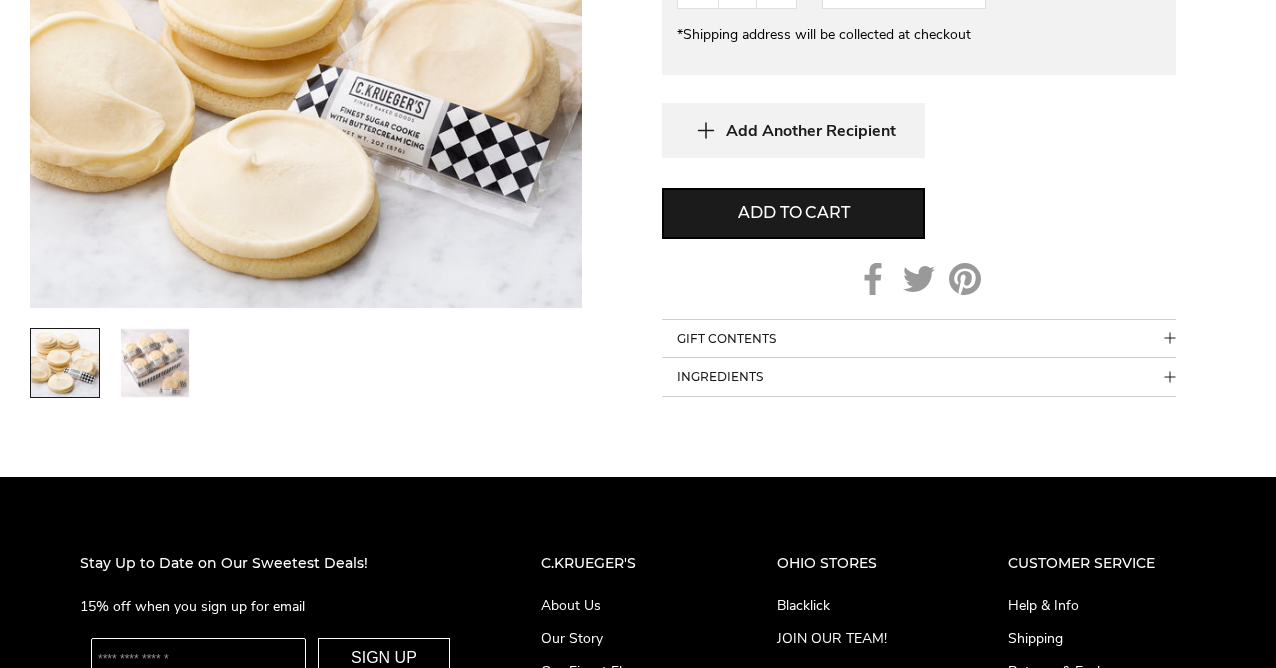 click at bounding box center [1170, 377] 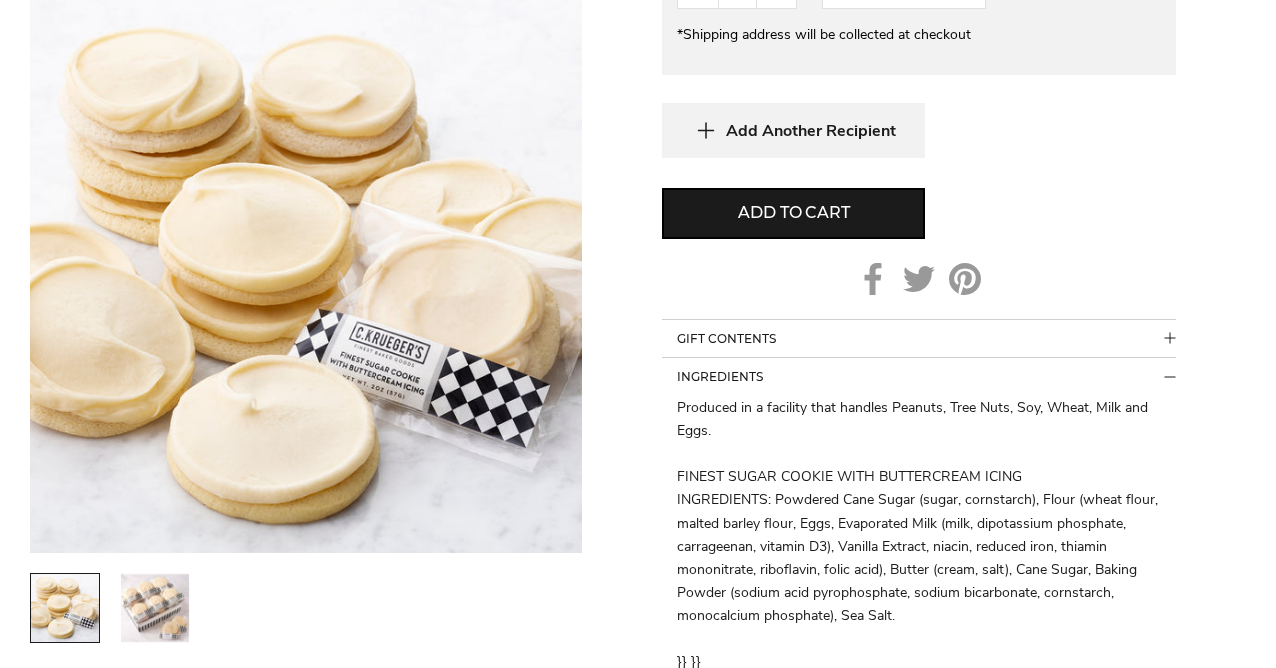 type 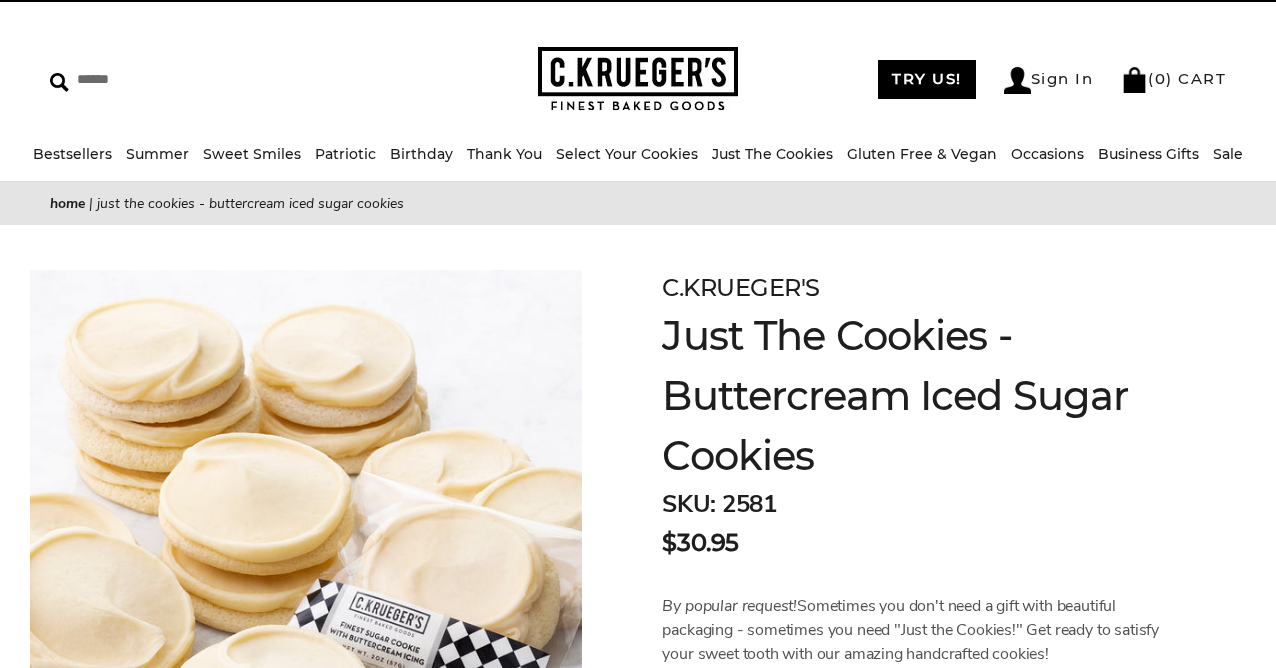 scroll, scrollTop: 0, scrollLeft: 0, axis: both 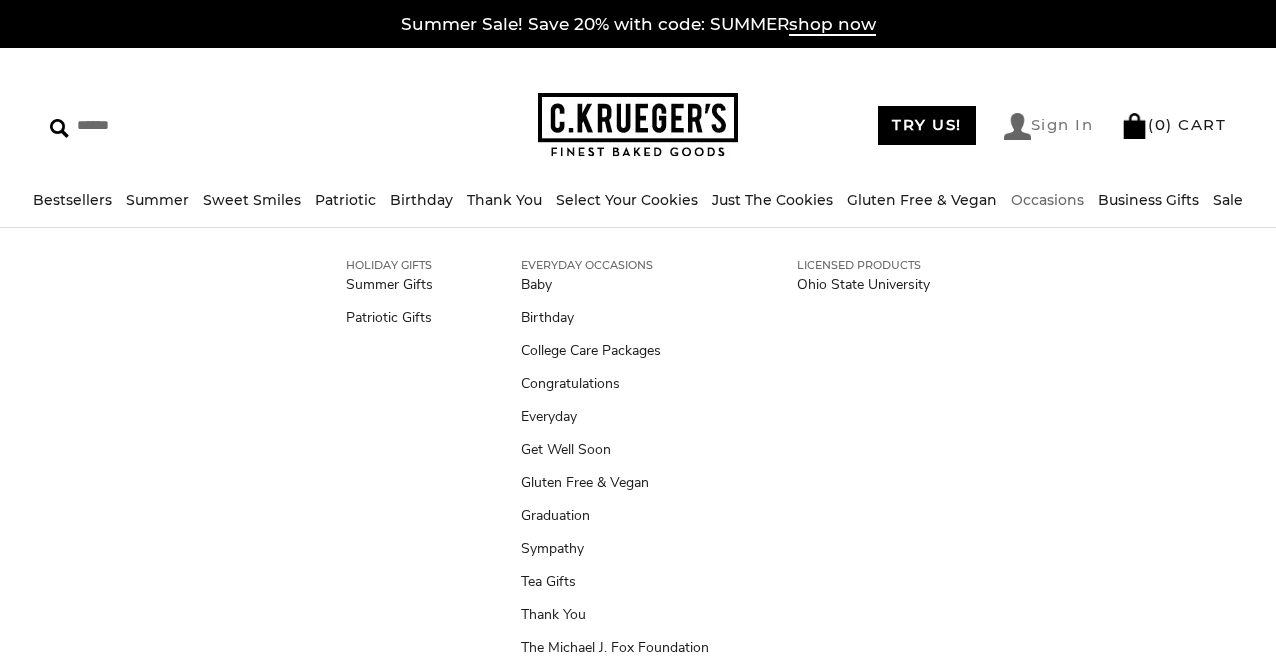 click on "Sign In" at bounding box center (1049, 126) 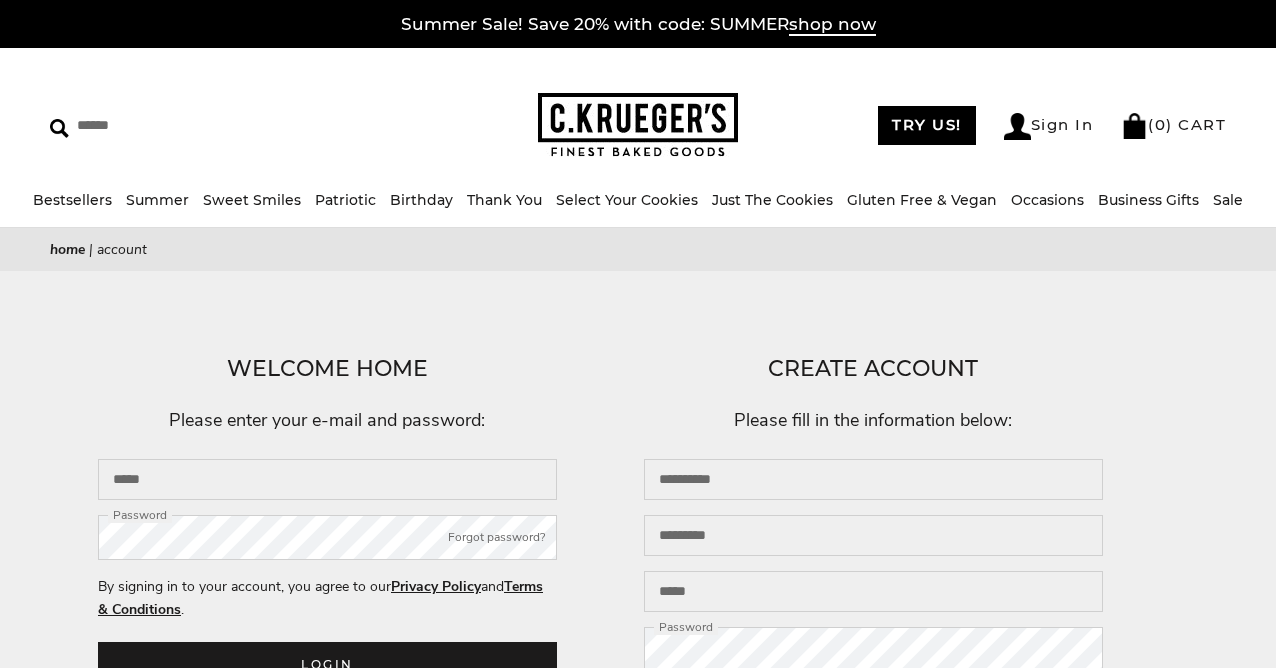 scroll, scrollTop: 0, scrollLeft: 0, axis: both 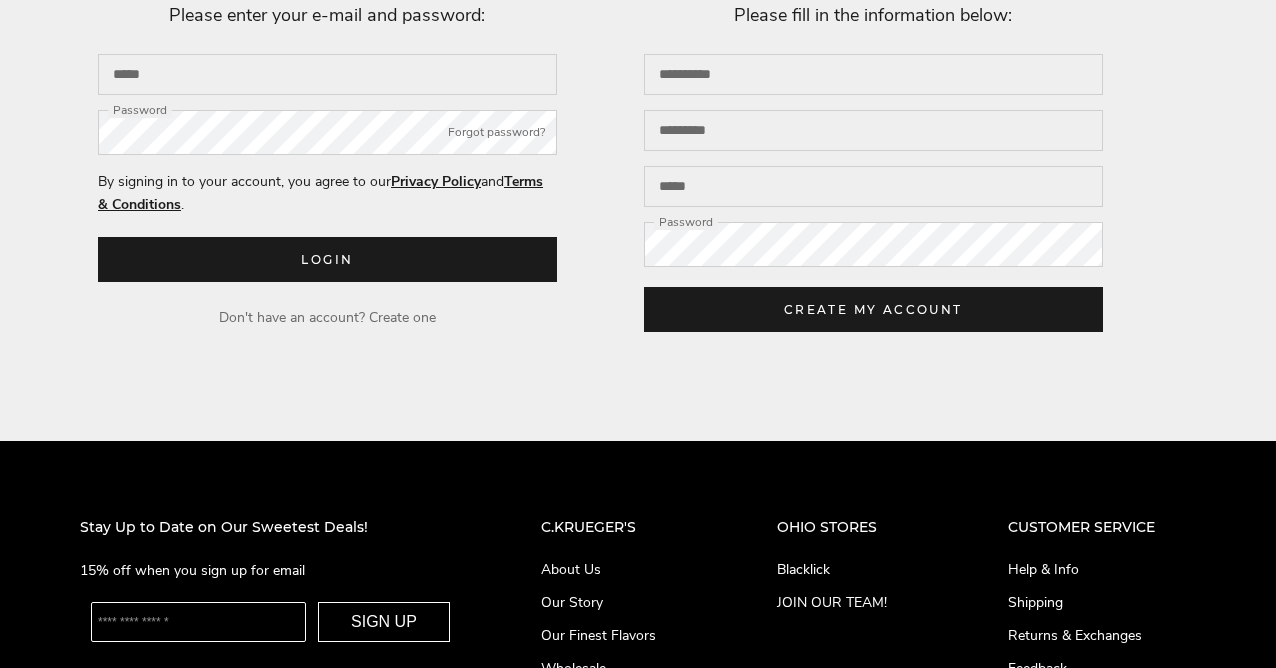 click on "Create one" at bounding box center (402, 317) 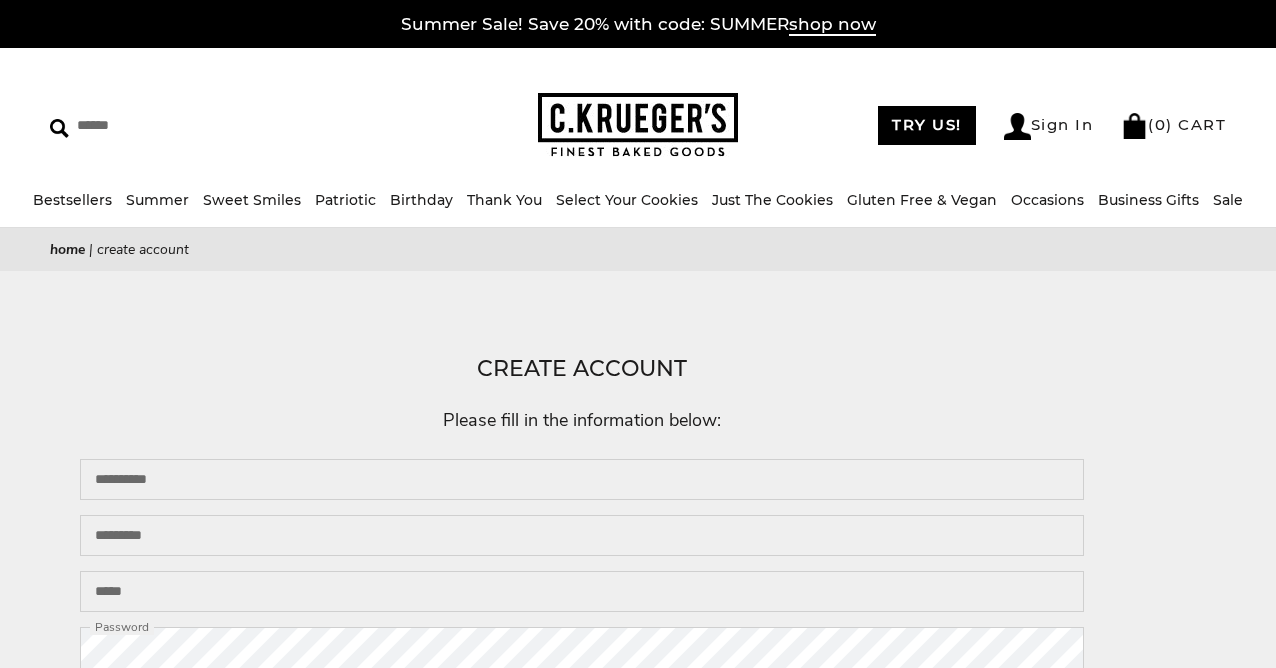 scroll, scrollTop: 0, scrollLeft: 0, axis: both 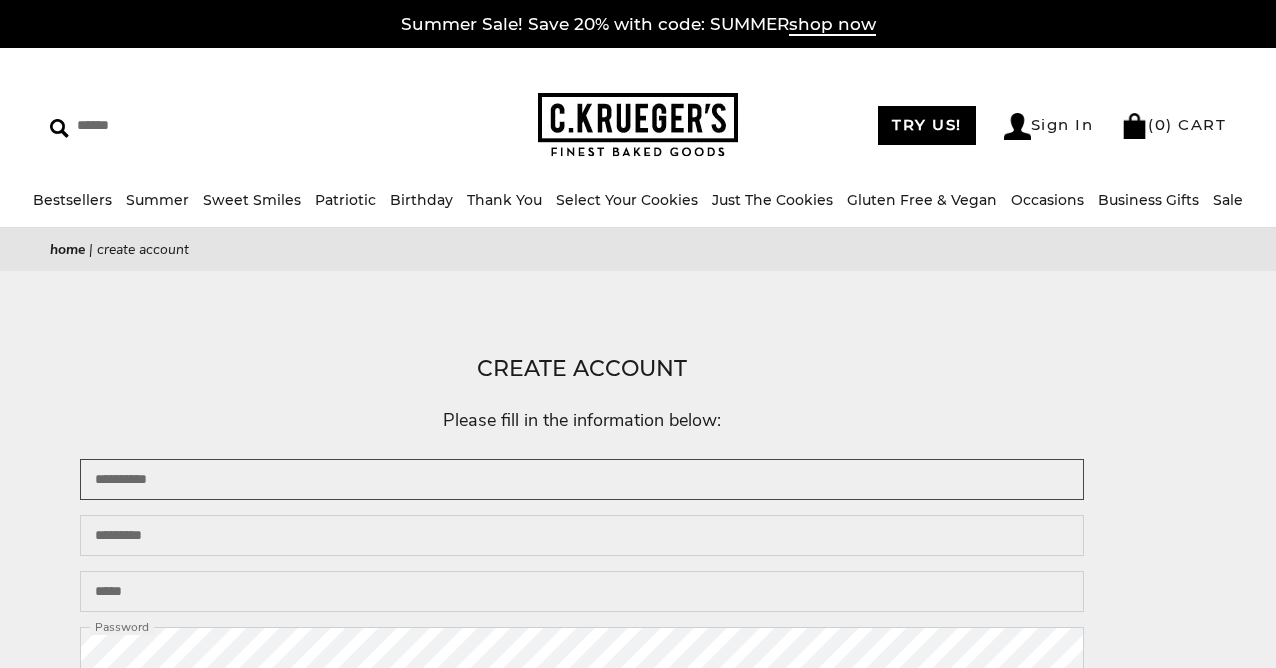 click at bounding box center (582, 479) 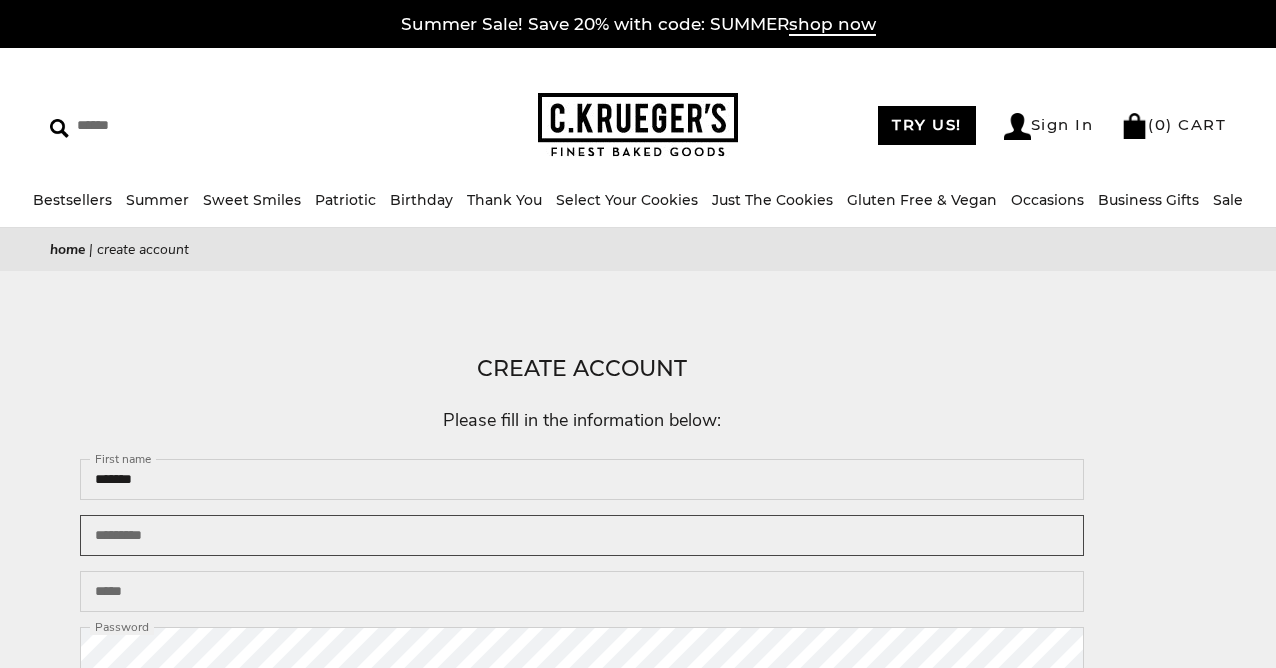 type on "*******" 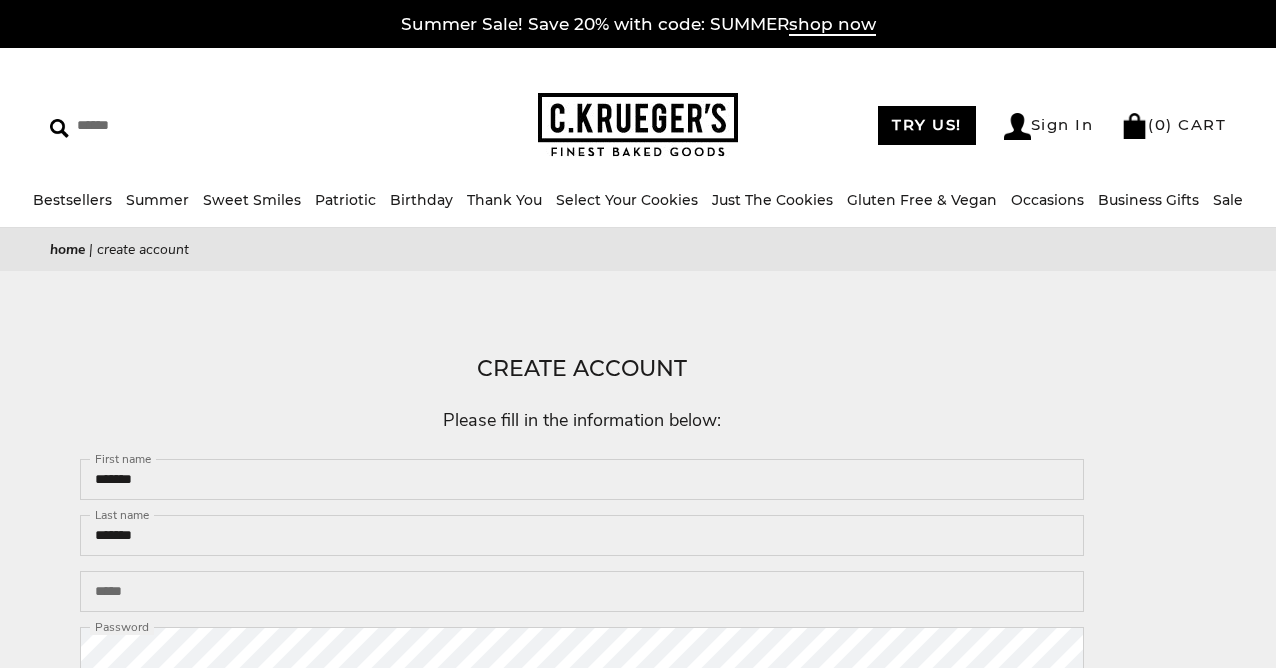 click on "Please fill in the information below:" at bounding box center [582, 421] 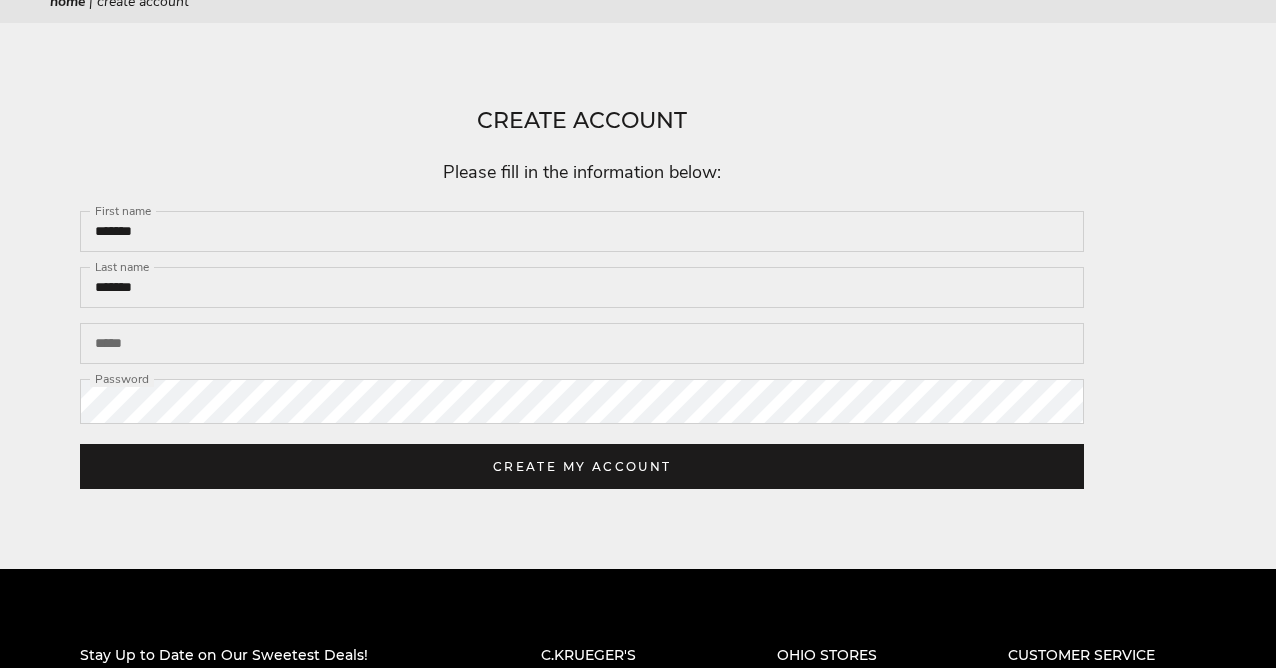 scroll, scrollTop: 320, scrollLeft: 0, axis: vertical 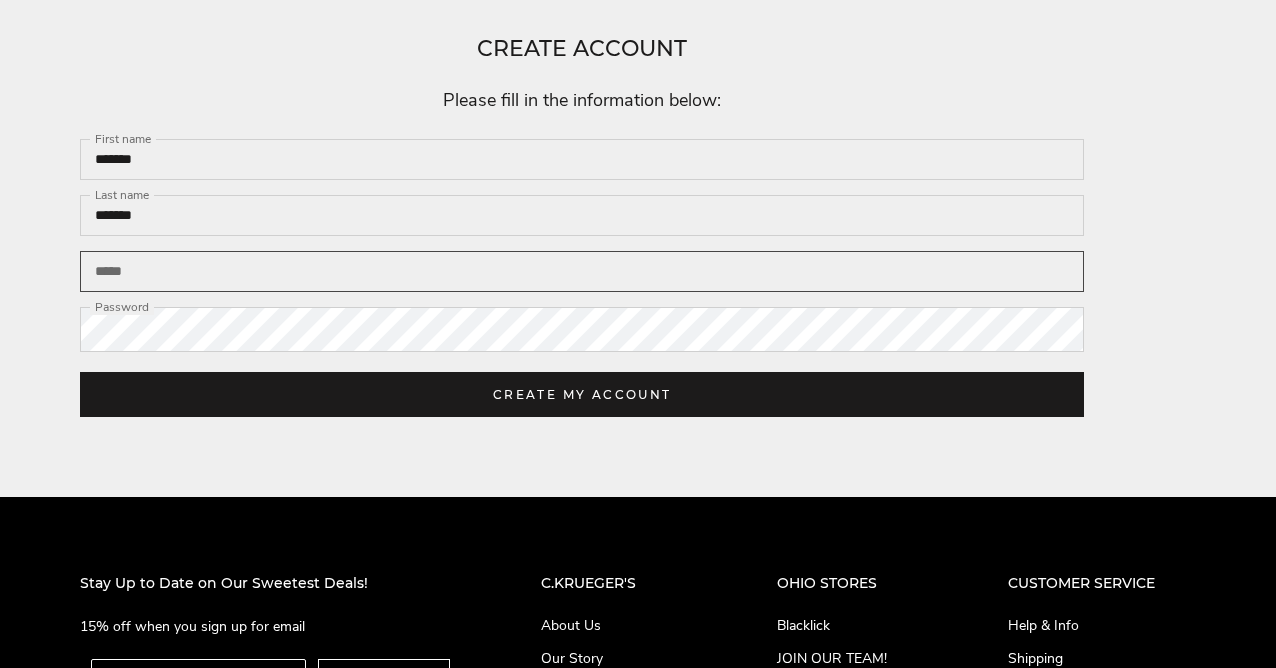click at bounding box center (582, 271) 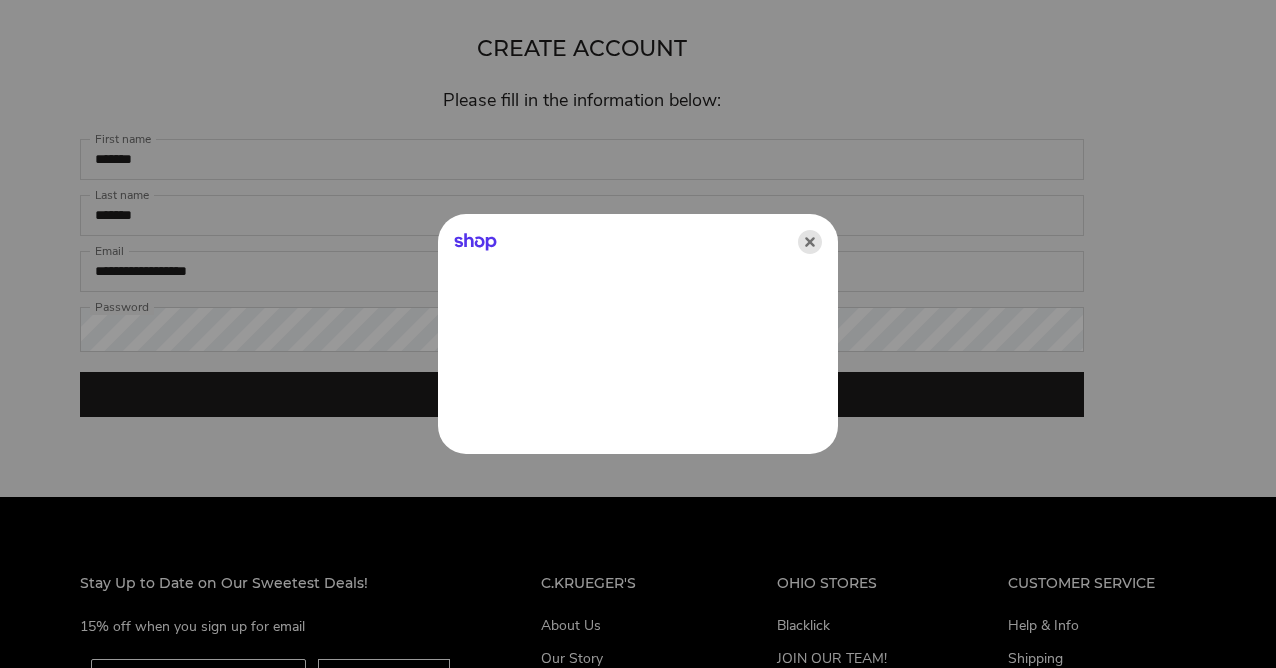 click 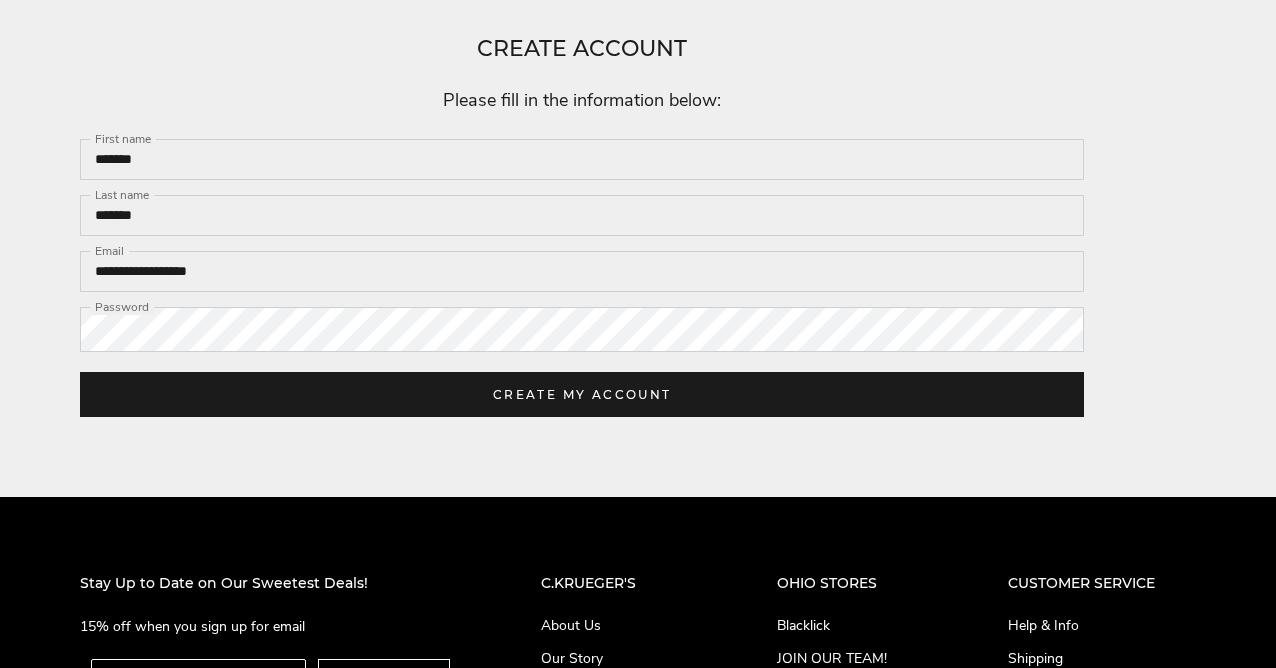 click on "Summer Sale!  Save 20% with code: SUMMER  shop now
******
TRY US!
Sign In
( 0 )  CART
( 0 )  CART
Bestsellers
Summer
Baby" at bounding box center (638, 376) 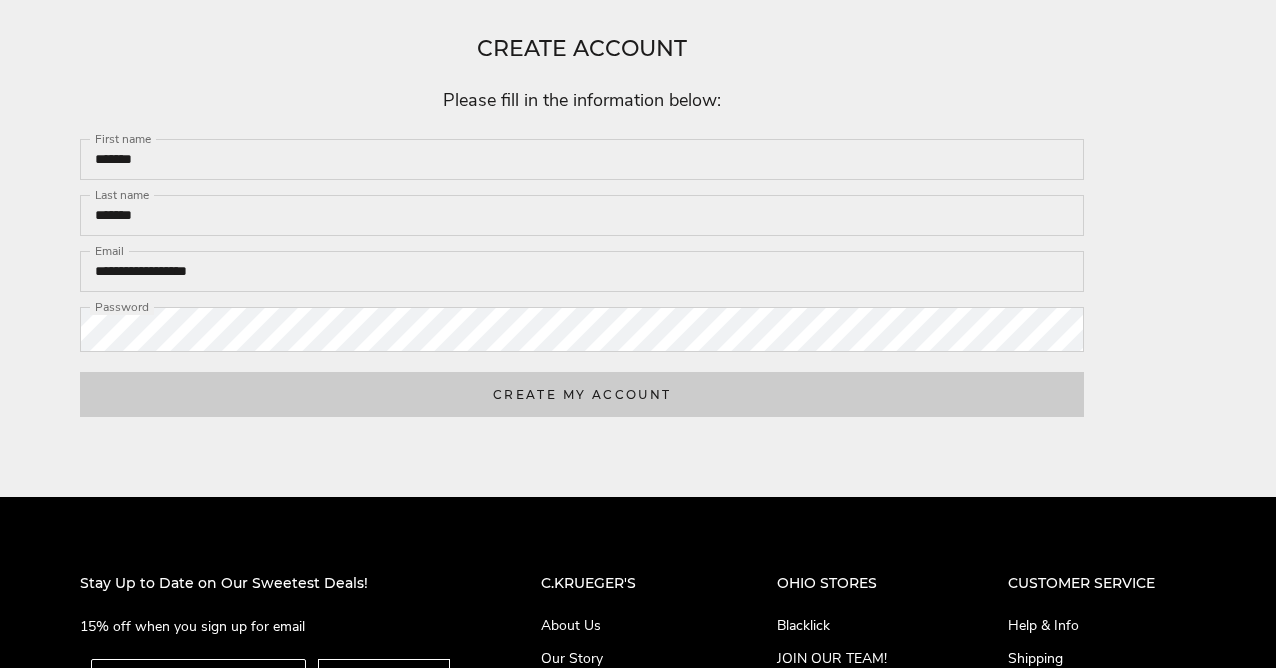 click on "CREATE MY ACCOUNT" at bounding box center [582, 394] 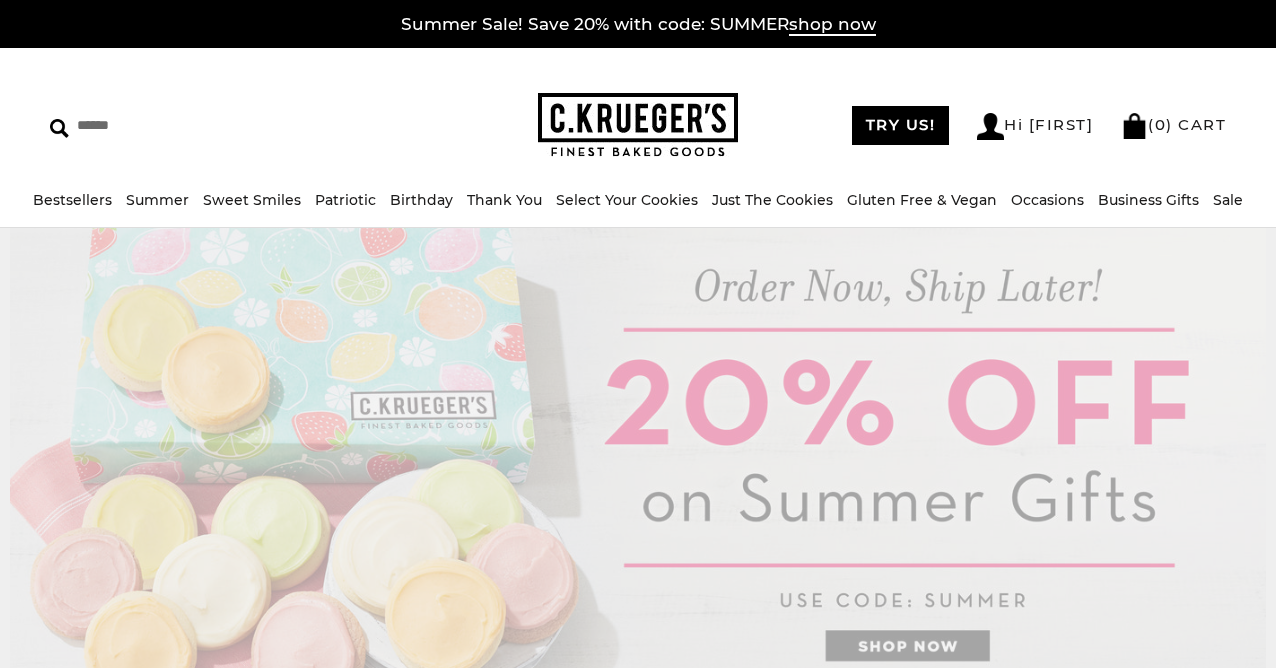 scroll, scrollTop: 0, scrollLeft: 0, axis: both 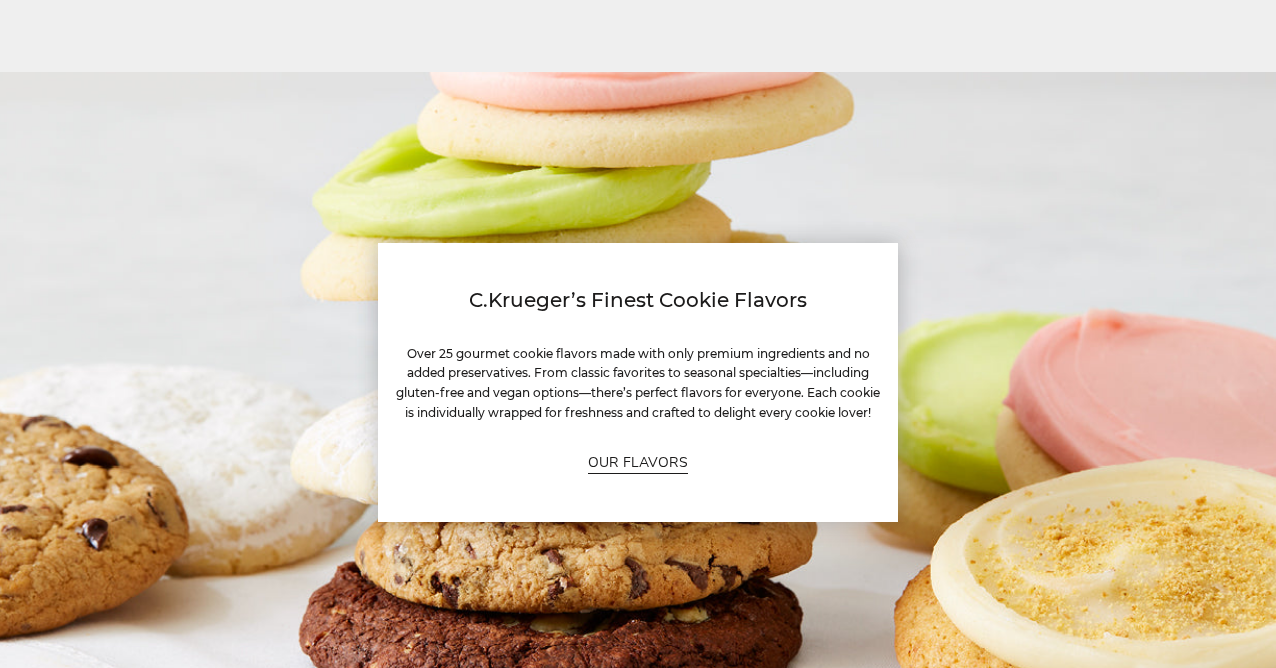 click on "OUR FLAVORS" at bounding box center [638, 462] 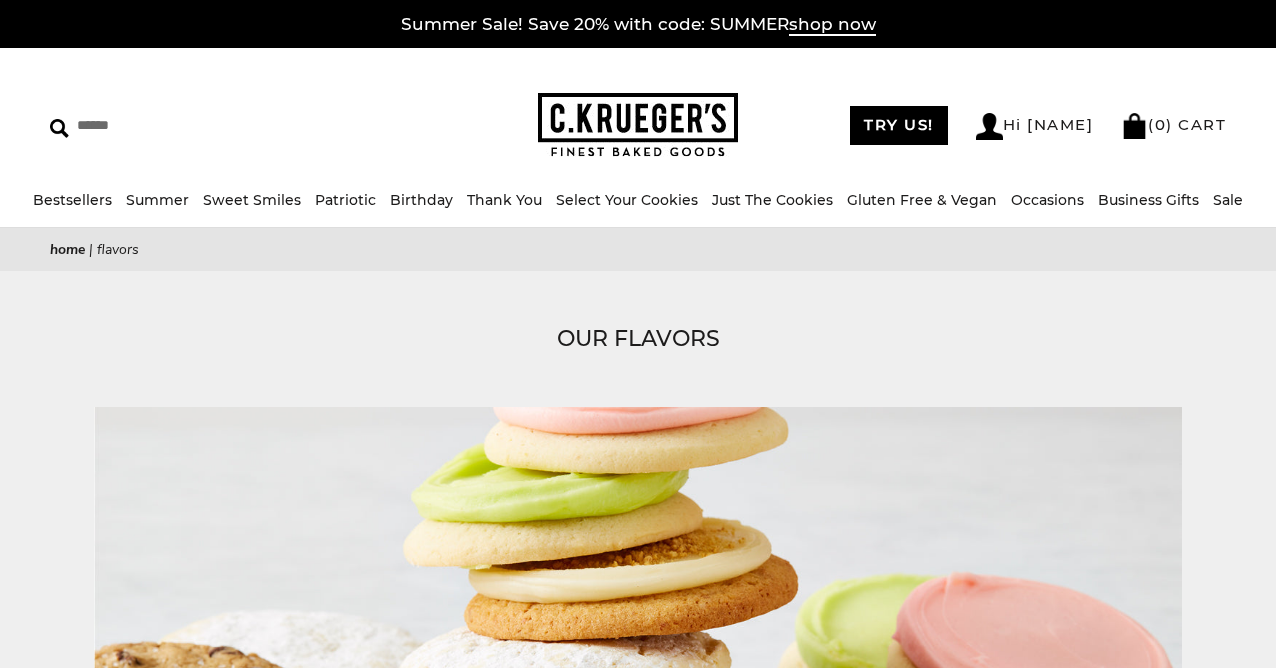 scroll, scrollTop: 0, scrollLeft: 0, axis: both 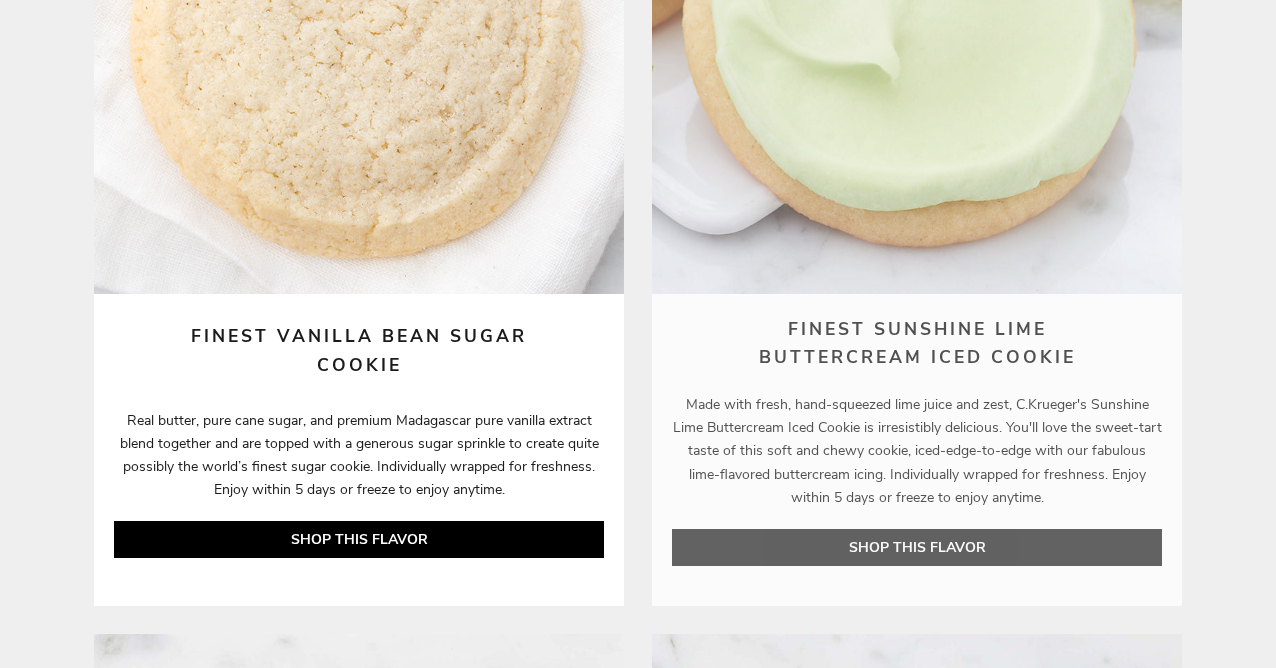 click on "SHOP THIS FLAVOR" at bounding box center (917, 547) 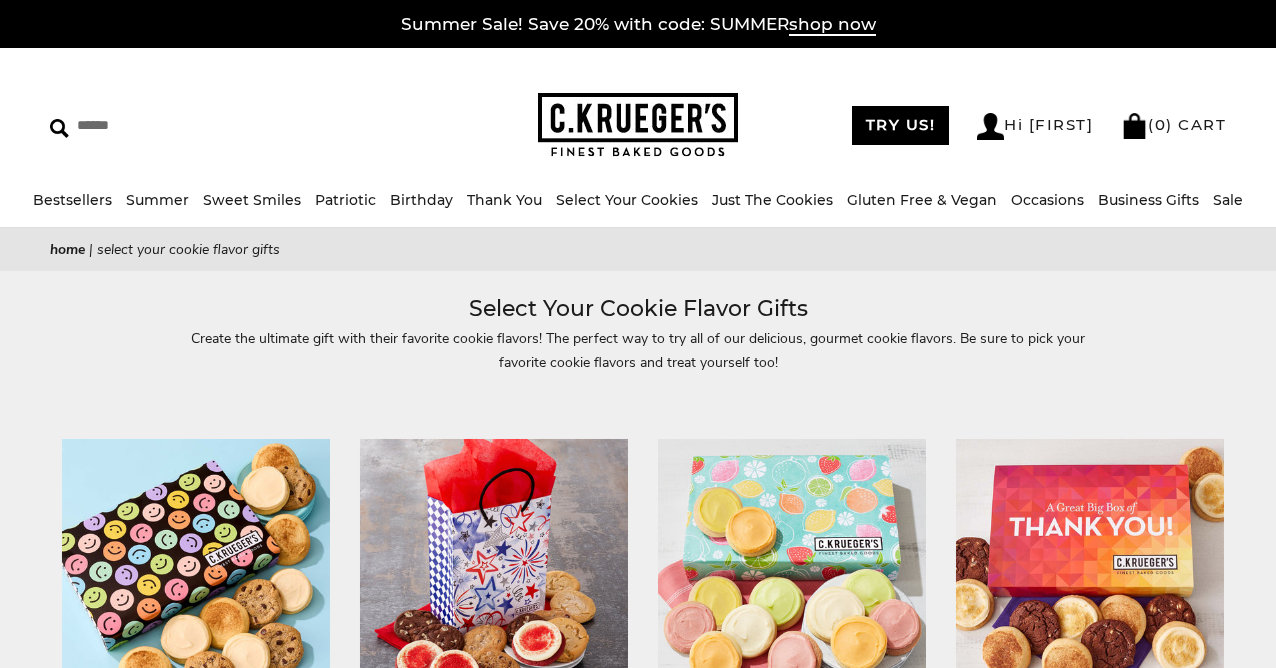 scroll, scrollTop: 0, scrollLeft: 0, axis: both 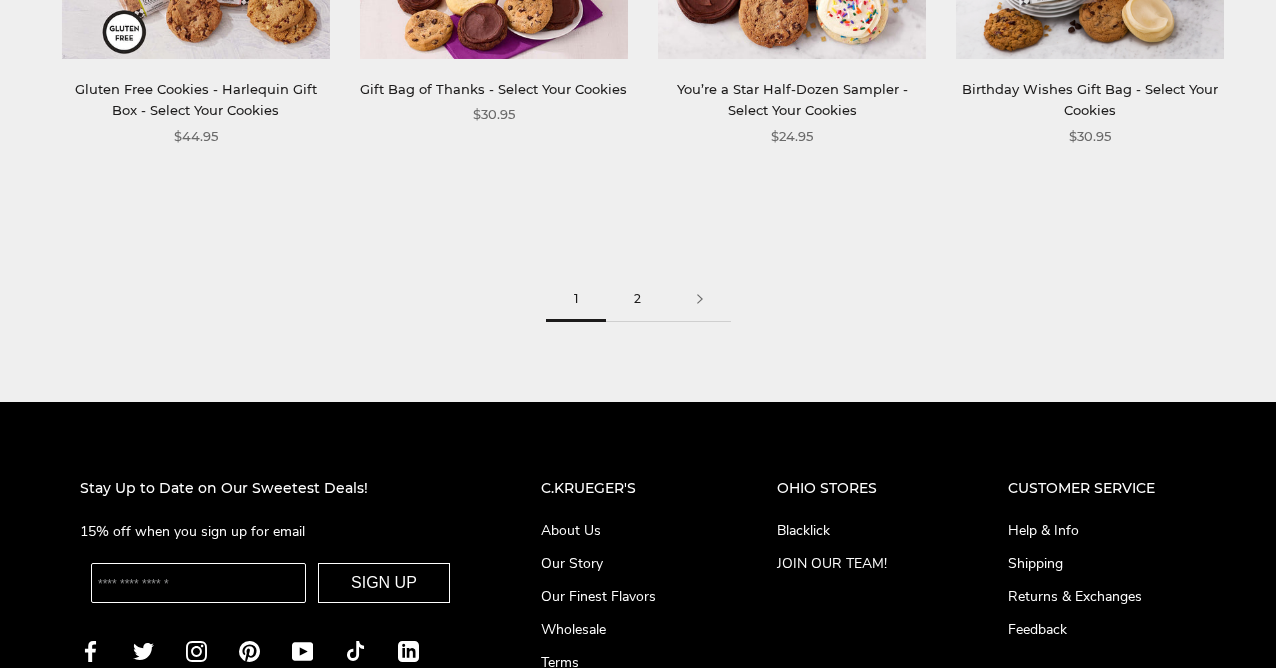 click on "2" at bounding box center [637, 299] 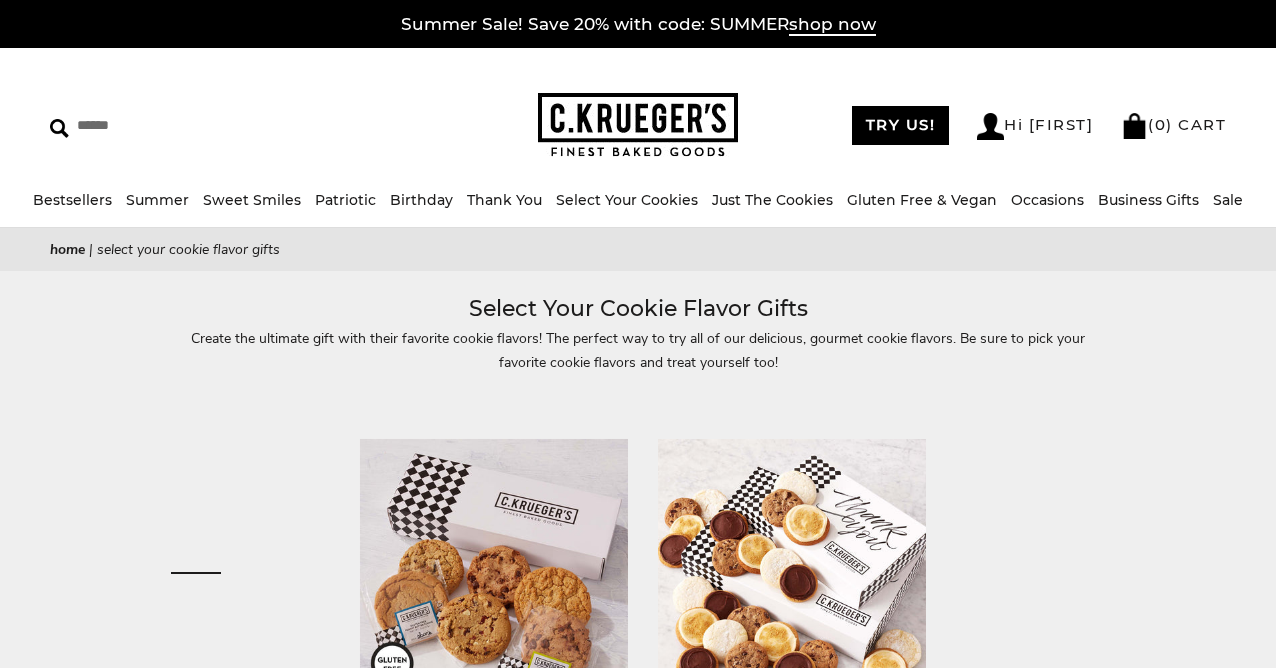 scroll, scrollTop: 0, scrollLeft: 0, axis: both 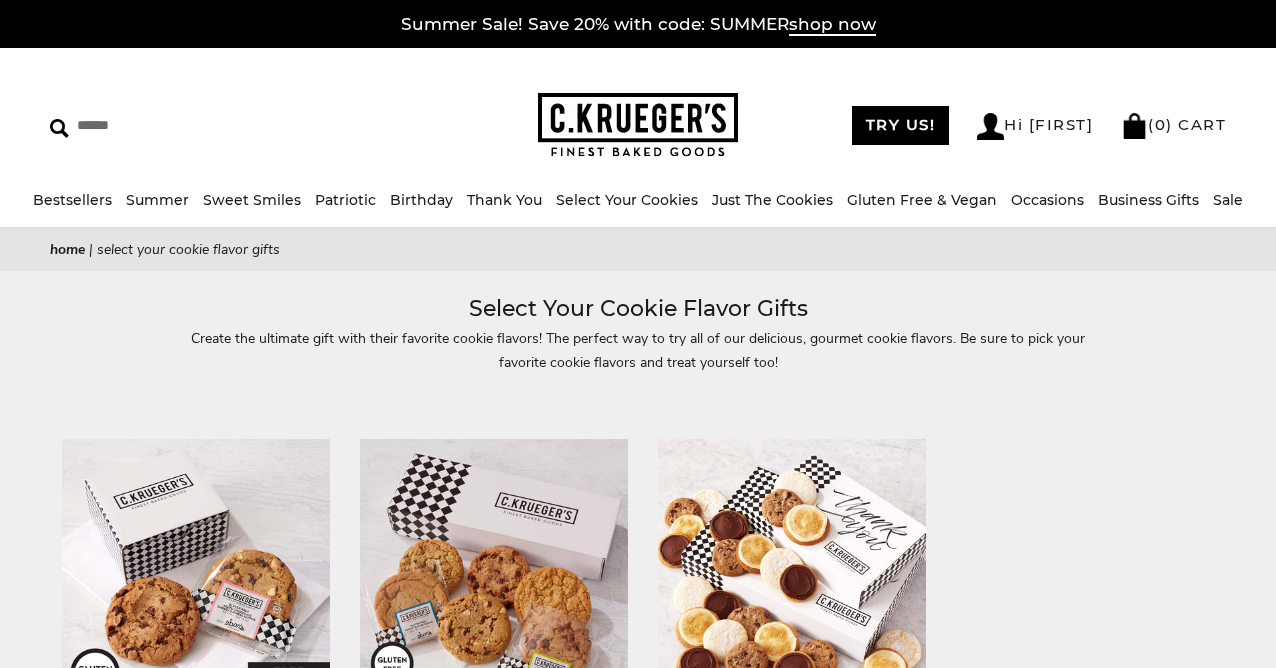 click at bounding box center [638, 407] 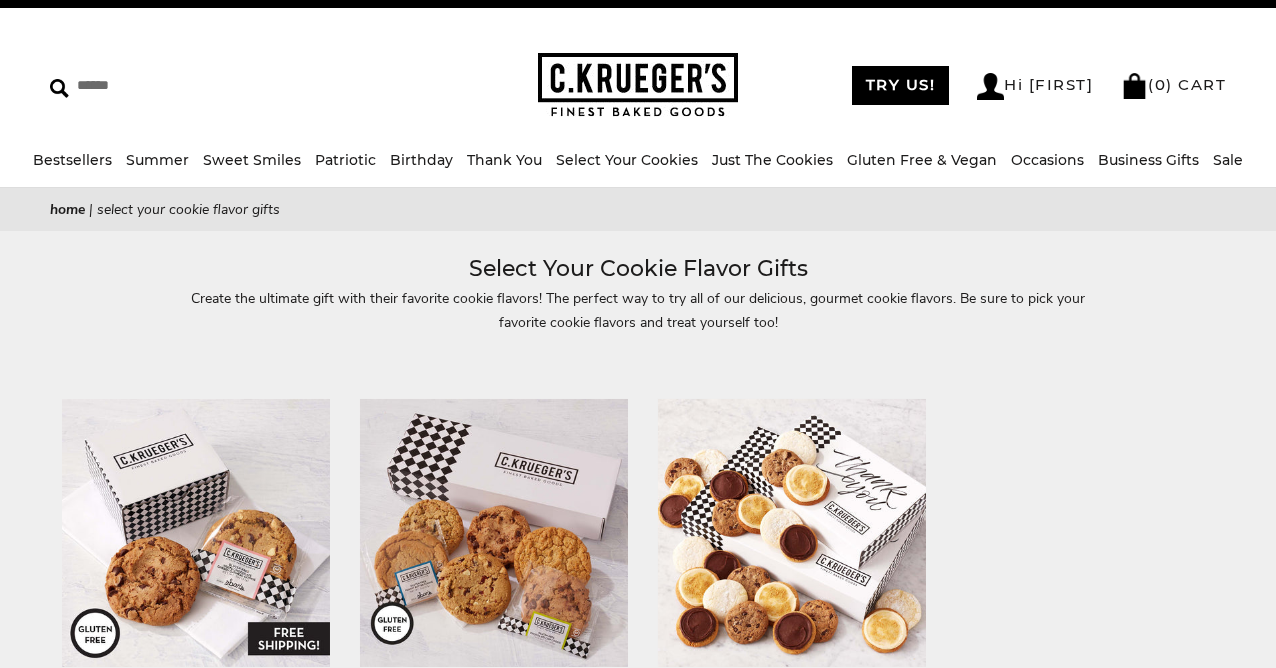scroll, scrollTop: 40, scrollLeft: 0, axis: vertical 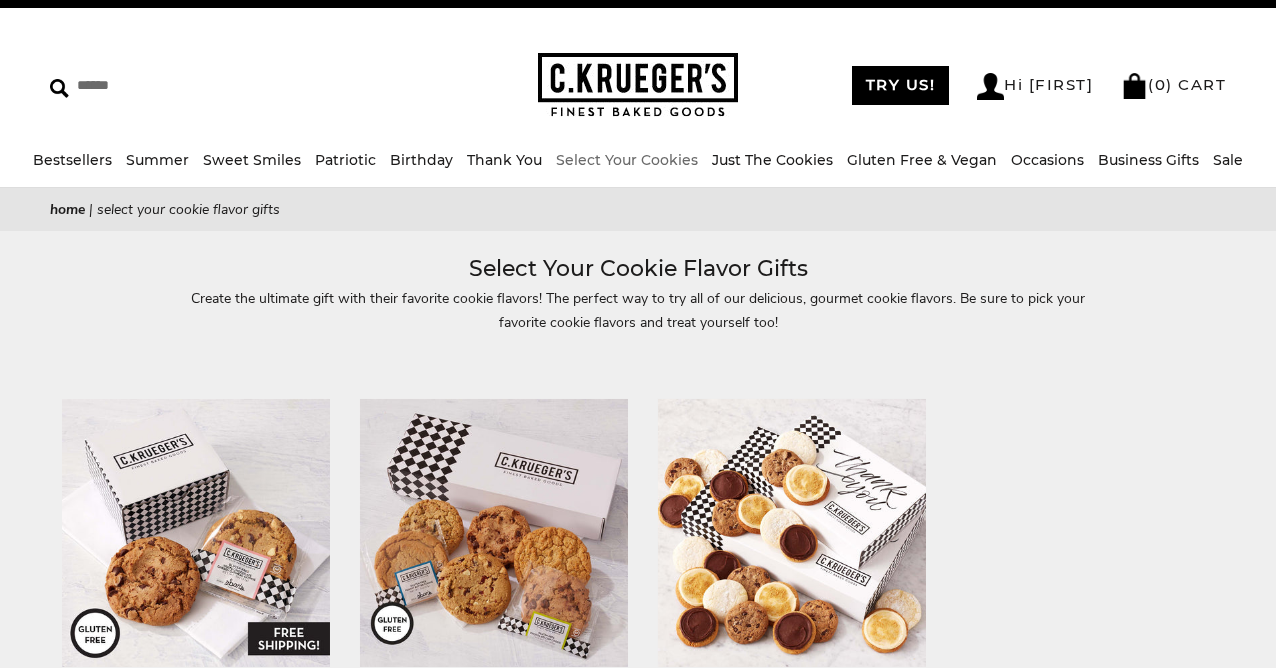 click on "Select Your Cookies" at bounding box center [627, 160] 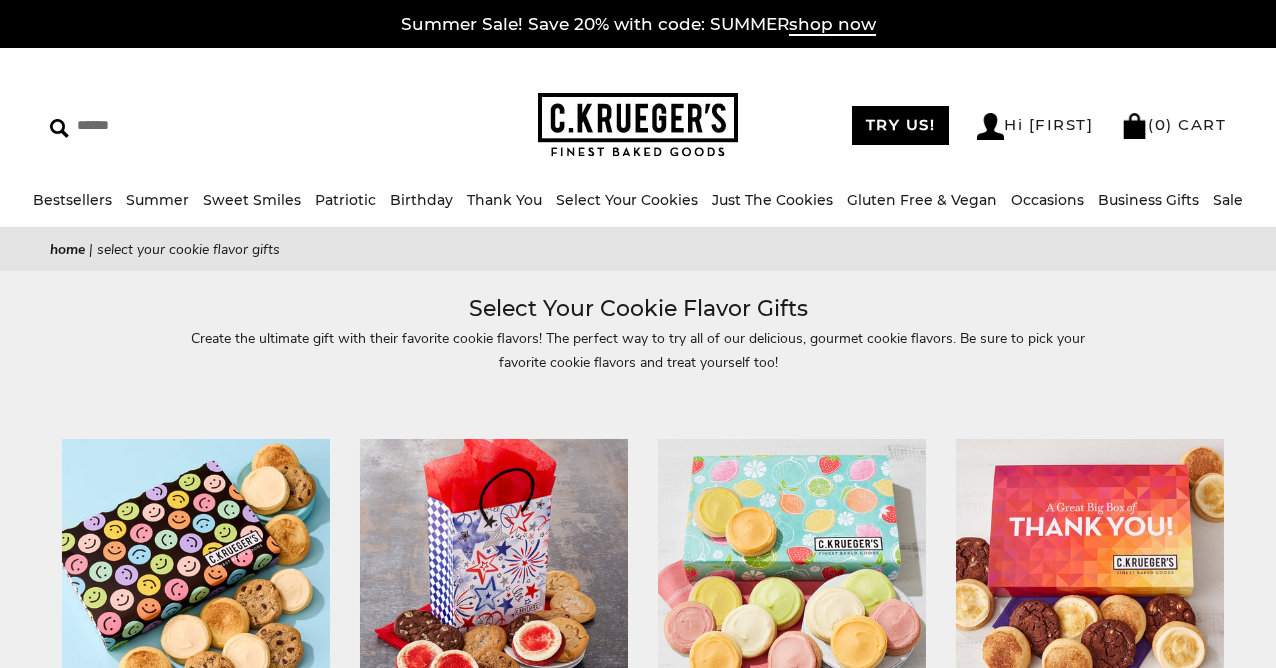 scroll, scrollTop: 0, scrollLeft: 0, axis: both 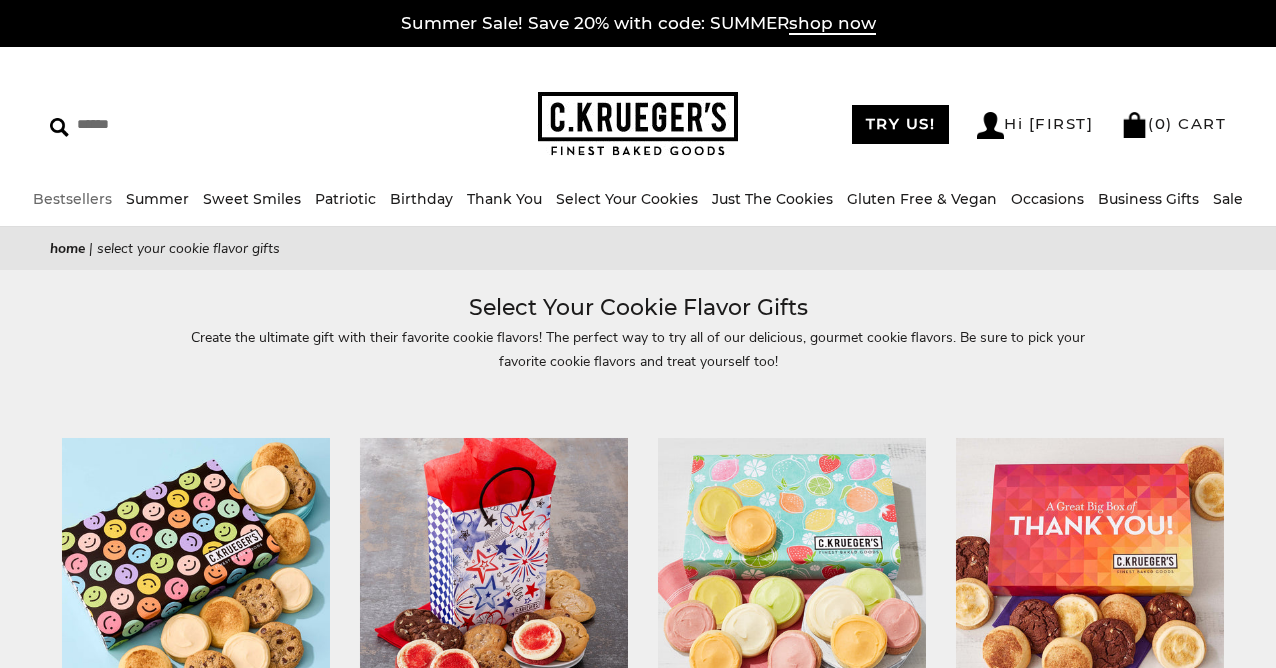click on "Bestsellers" at bounding box center [72, 199] 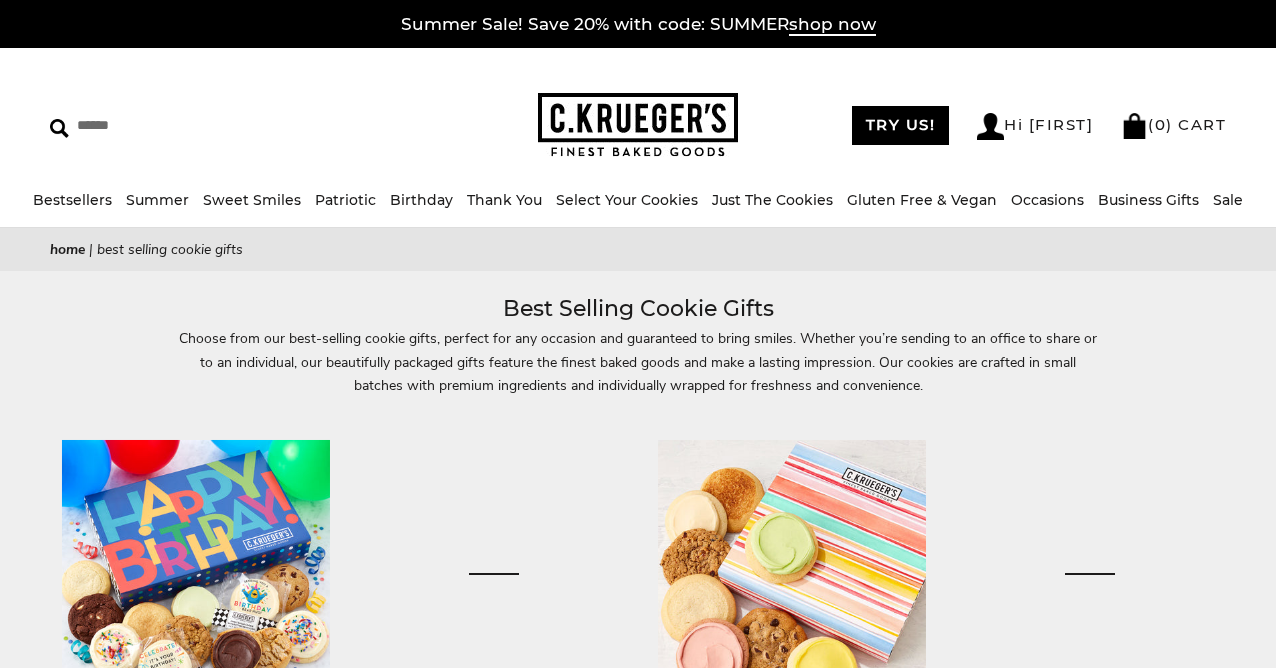 scroll, scrollTop: 0, scrollLeft: 0, axis: both 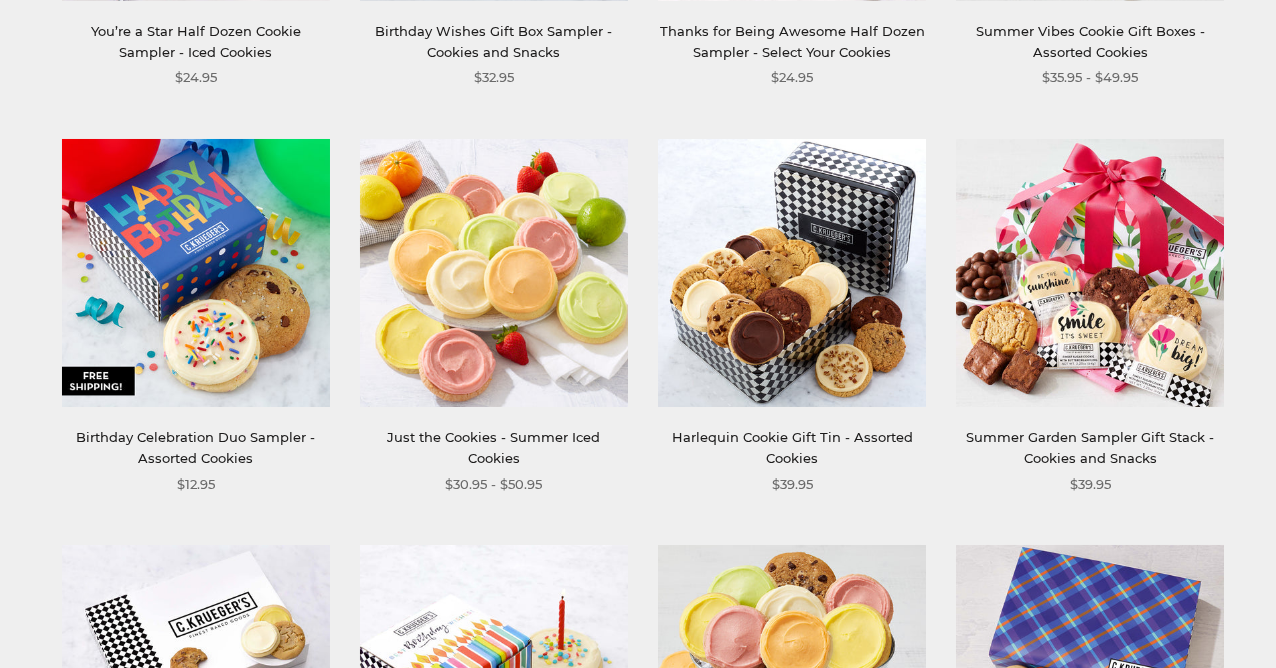 click at bounding box center (494, 273) 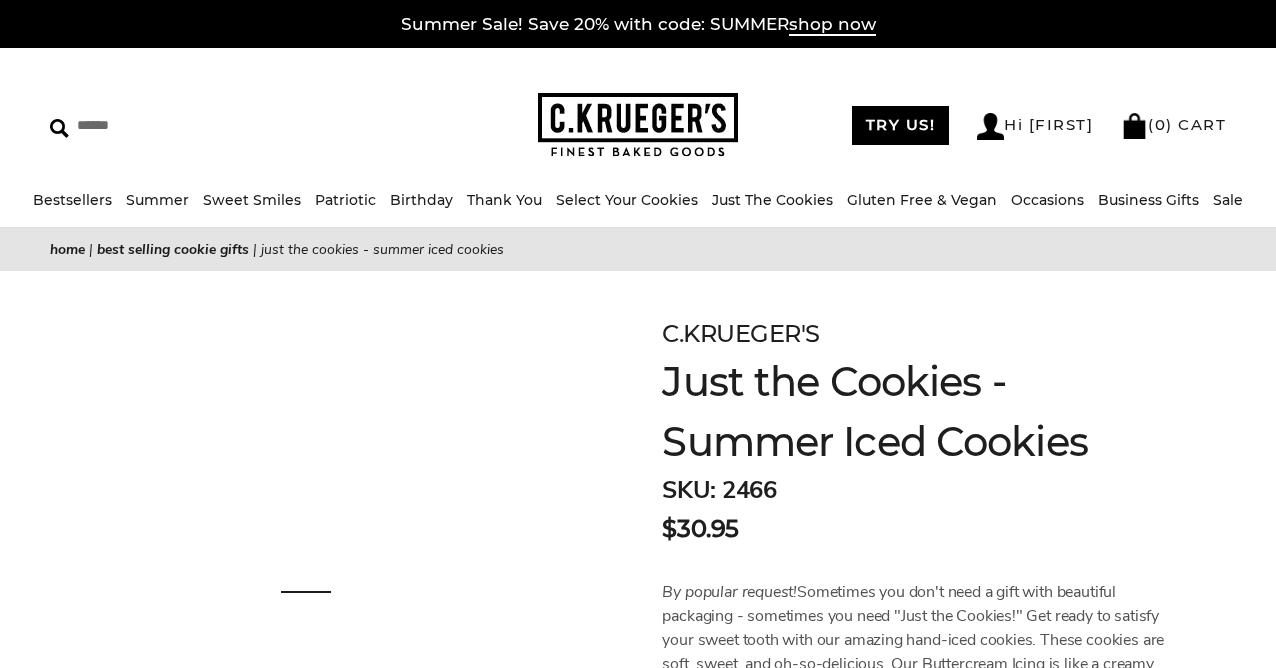 scroll, scrollTop: 0, scrollLeft: 0, axis: both 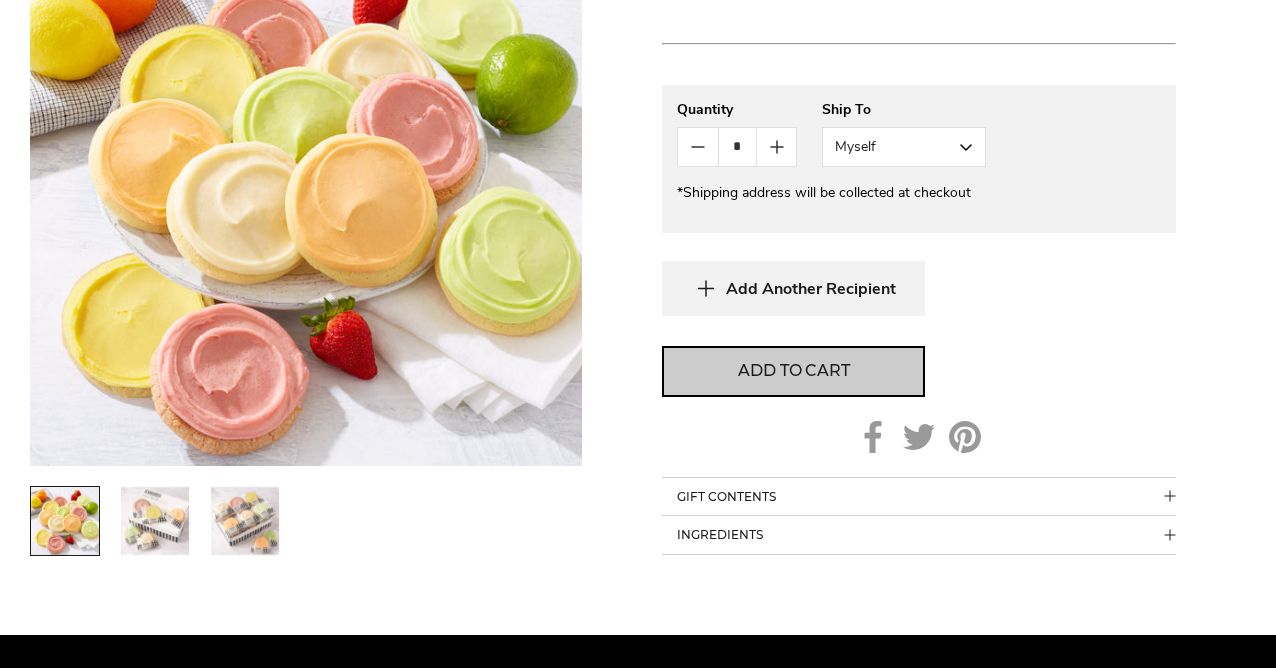click on "Add to cart" at bounding box center (793, 371) 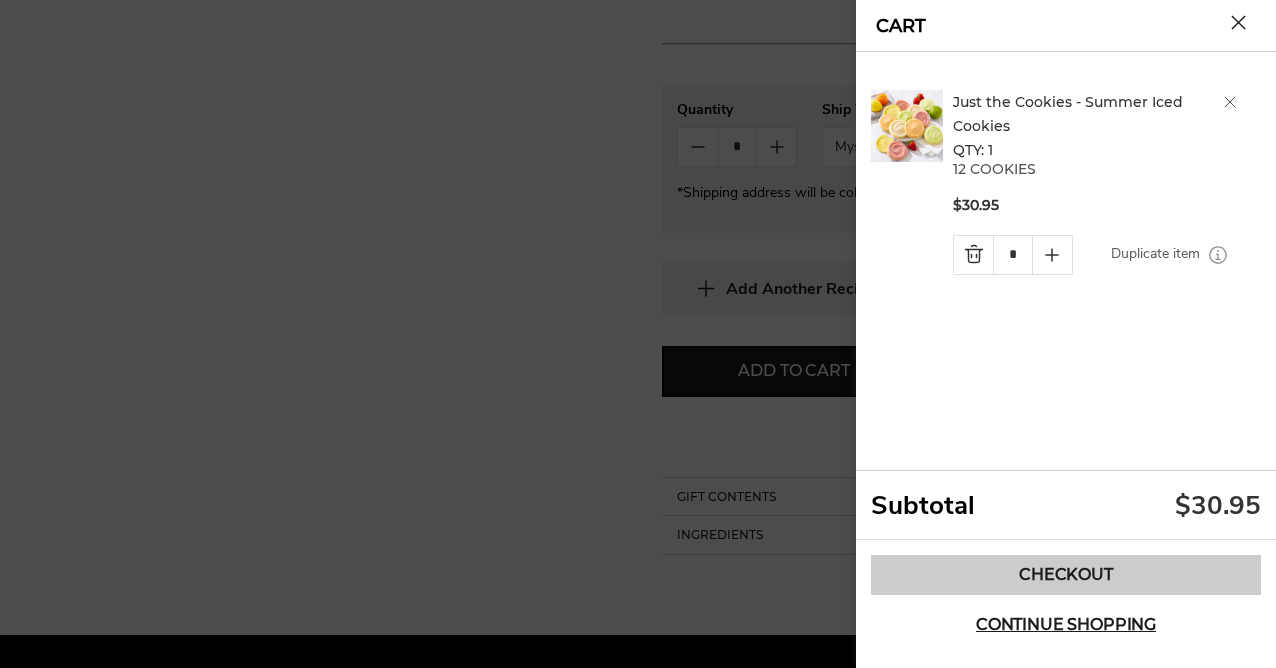 click on "Checkout" at bounding box center [1066, 575] 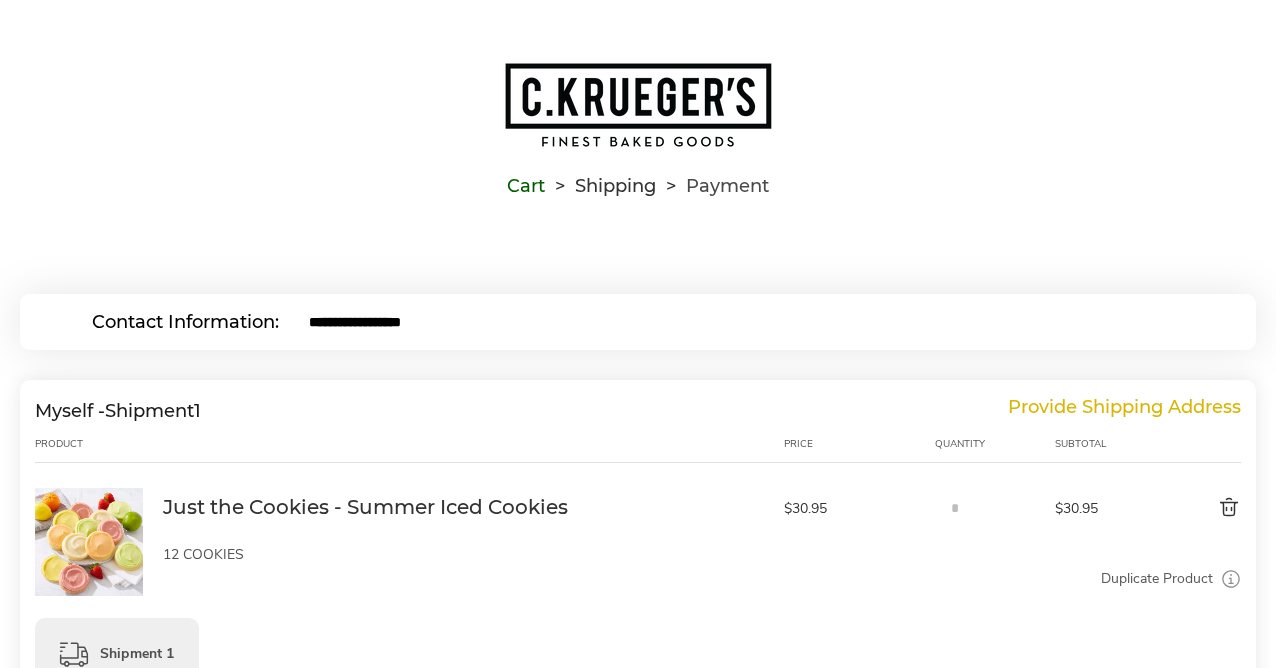 scroll, scrollTop: 0, scrollLeft: 0, axis: both 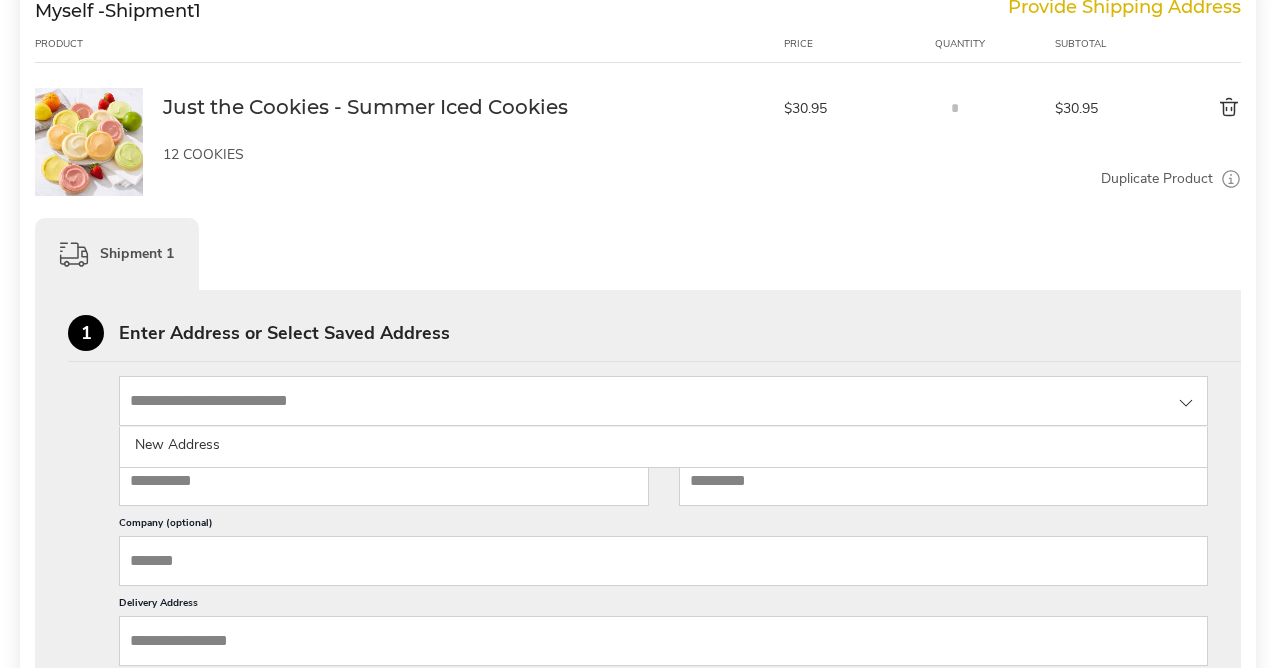 click at bounding box center [663, 401] 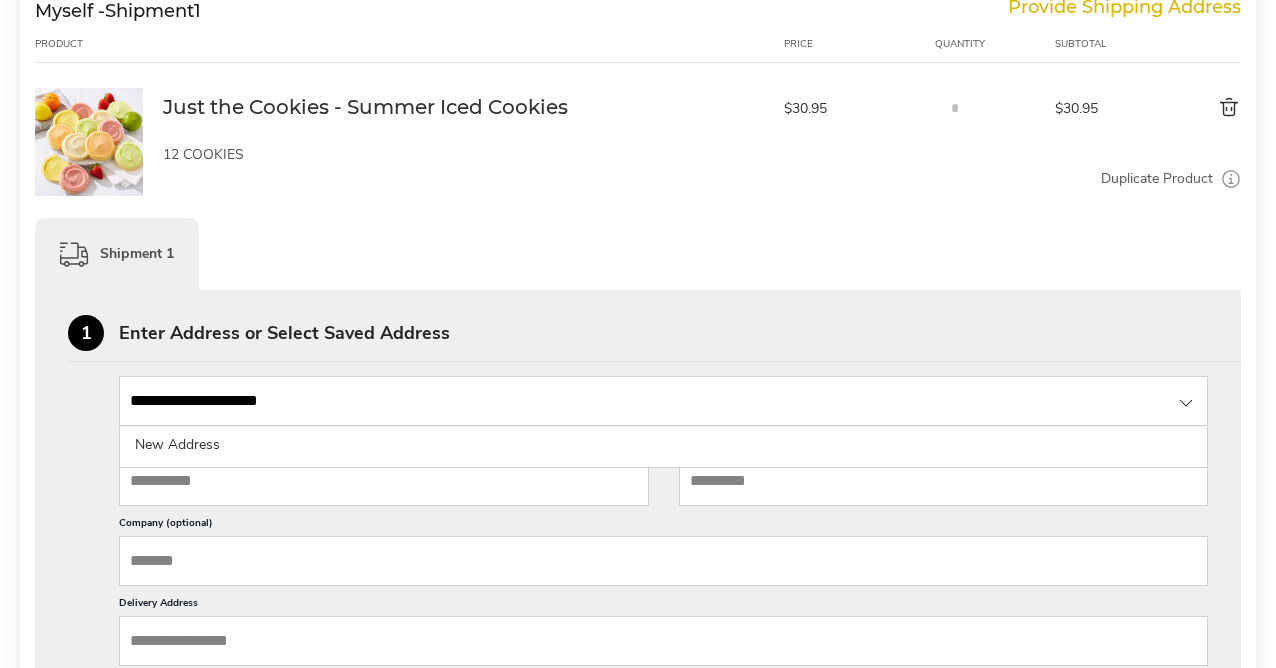 type on "*******" 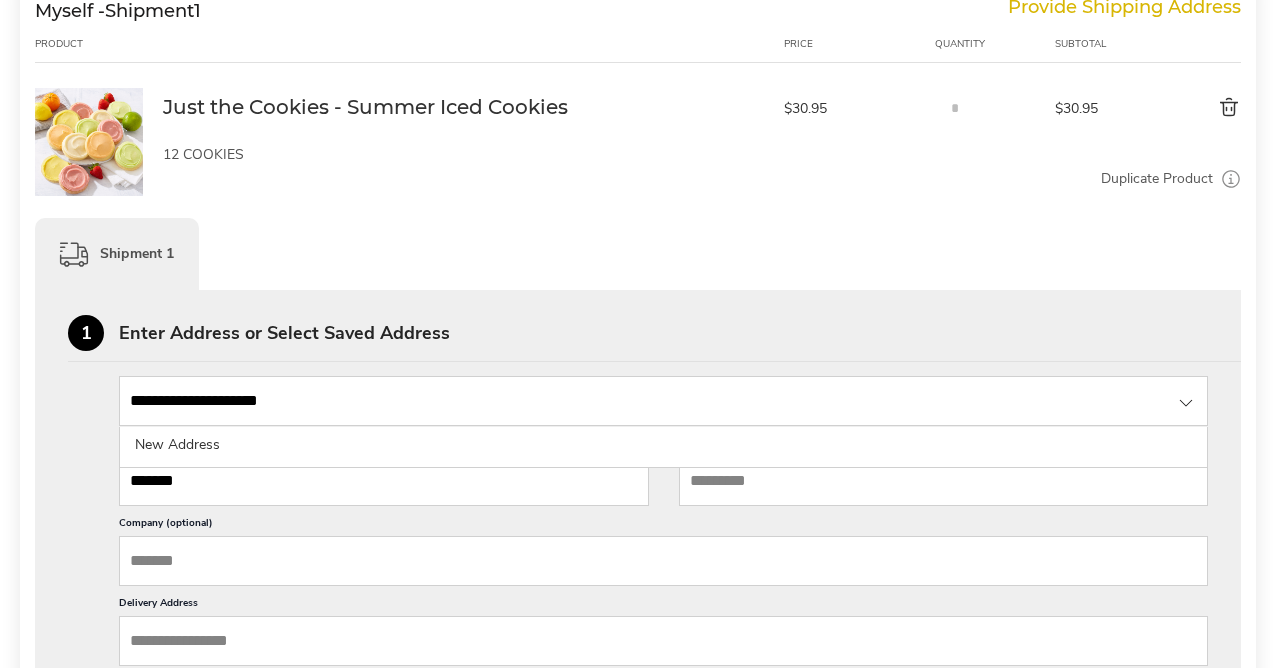 type on "*******" 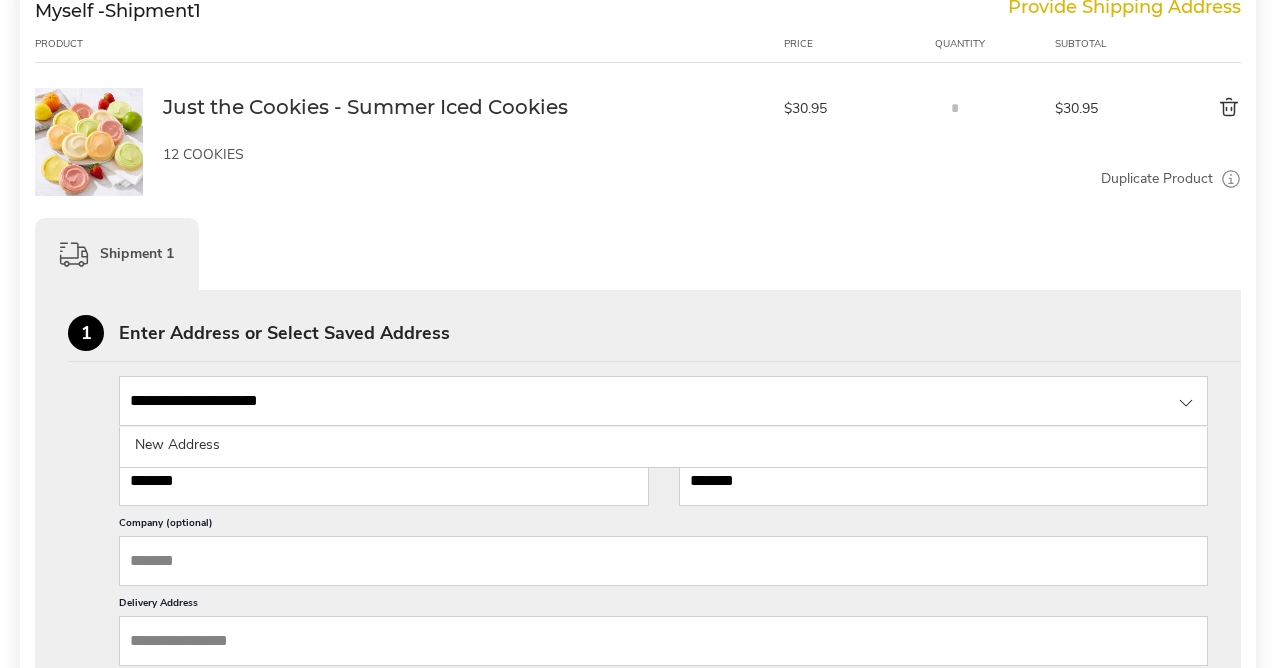 type on "*****" 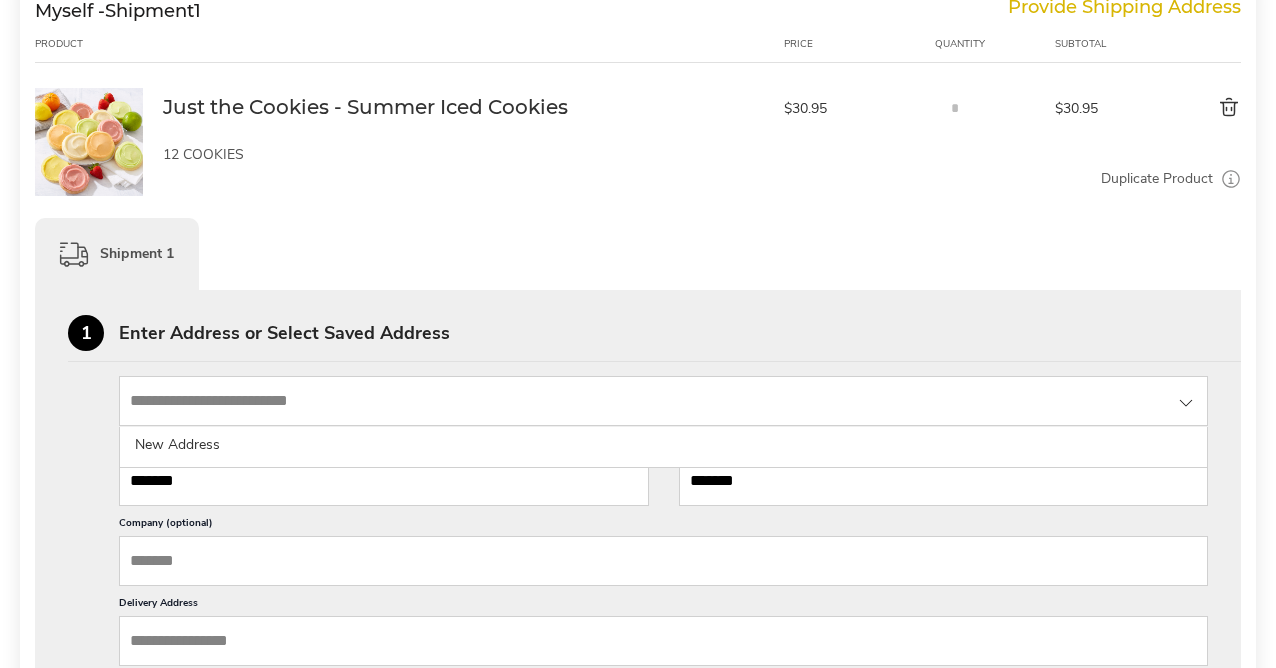 click at bounding box center (663, 401) 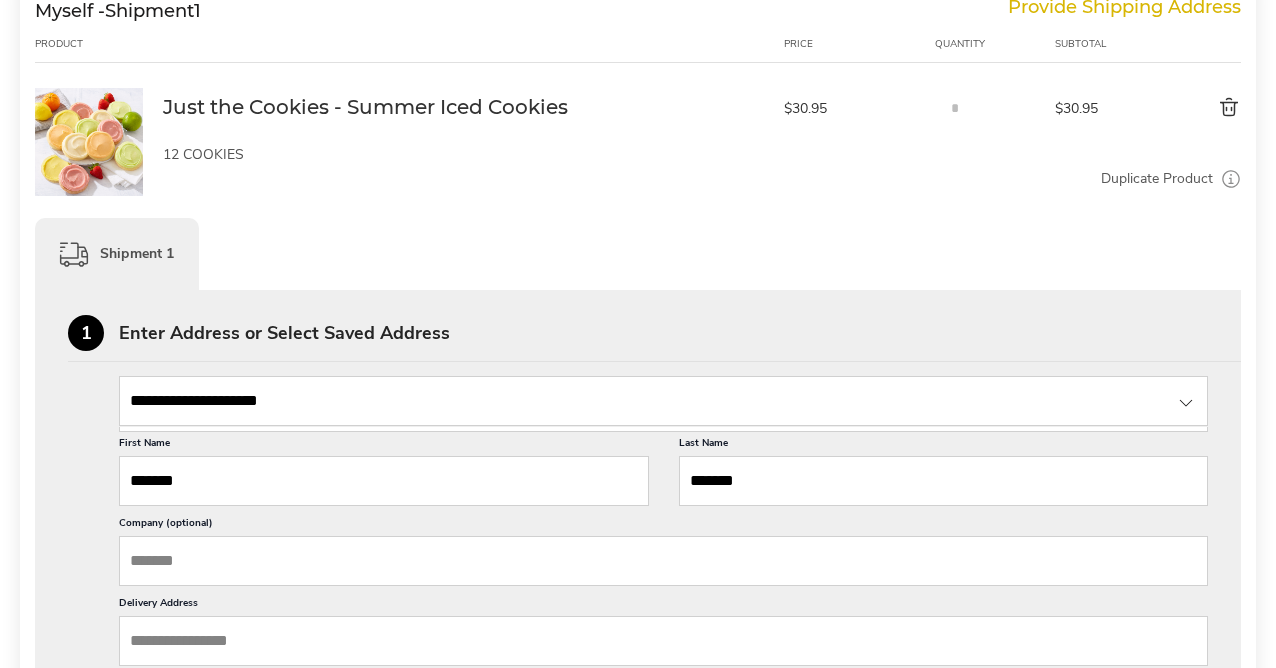 click on "**********" at bounding box center [638, 722] 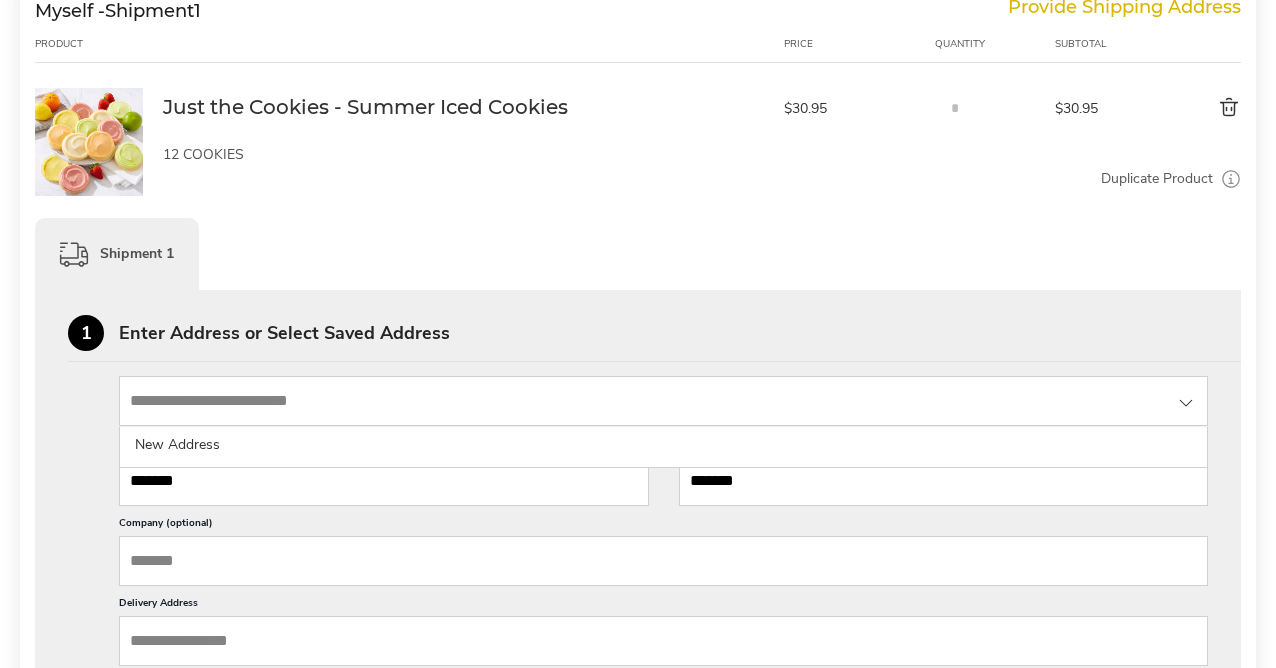 click at bounding box center (663, 401) 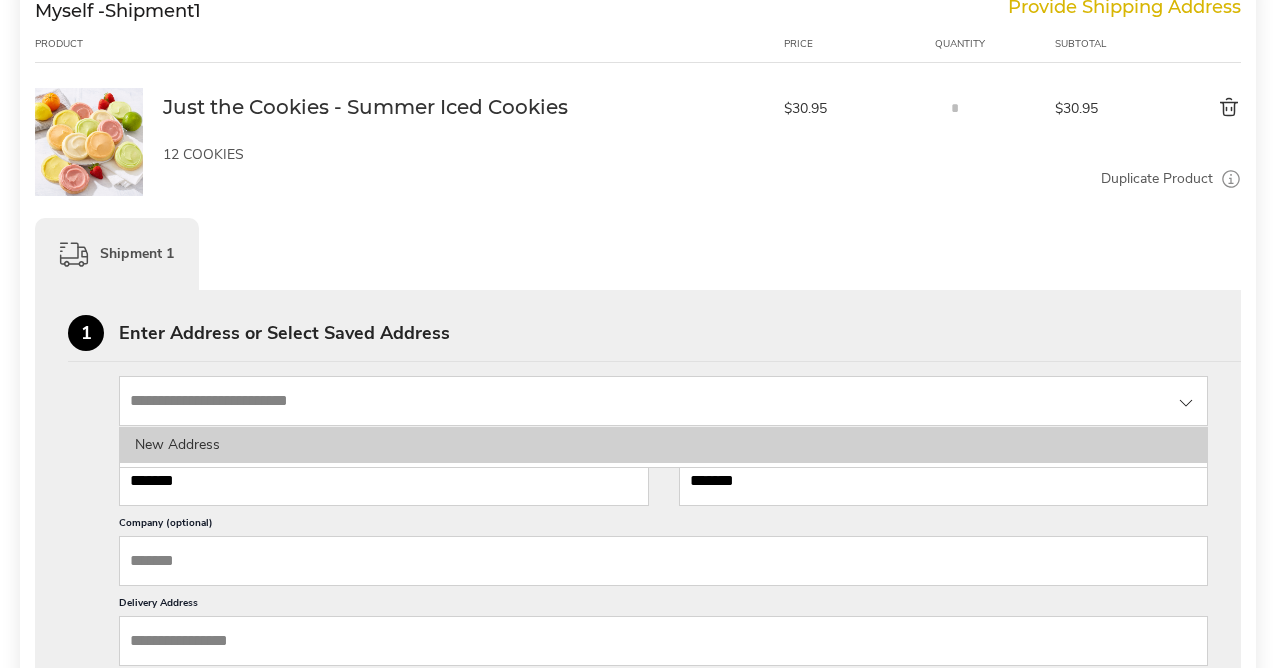 type on "**********" 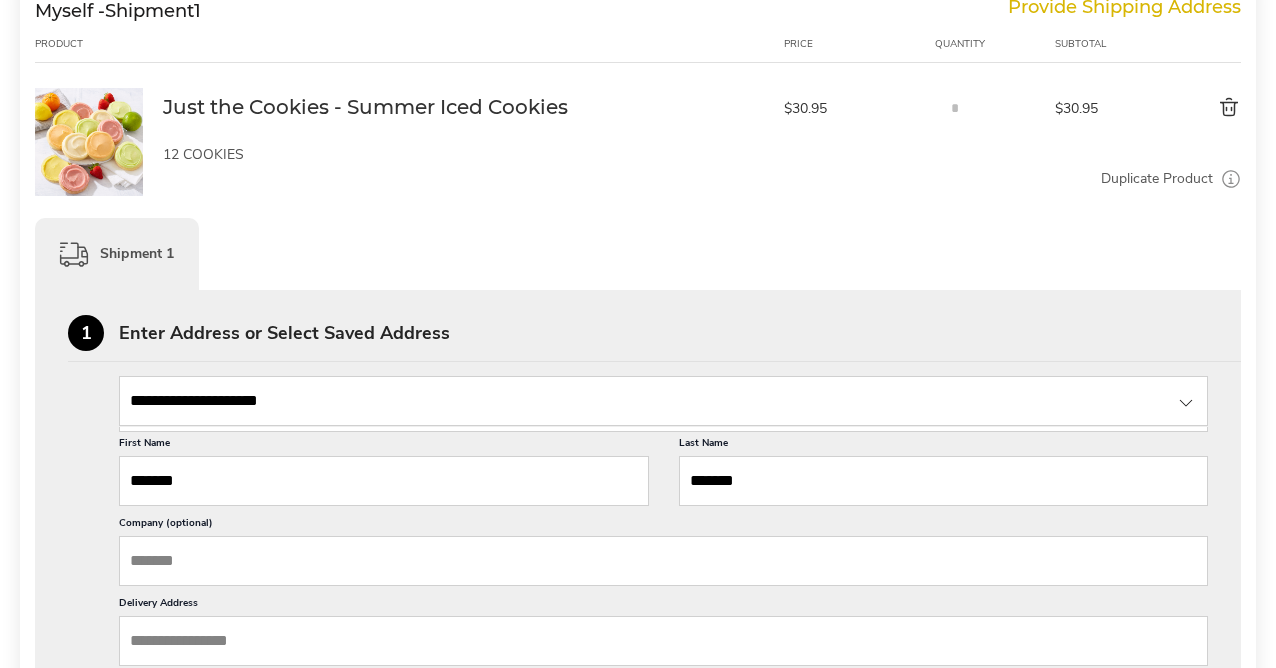 click on "First Name" at bounding box center (384, 446) 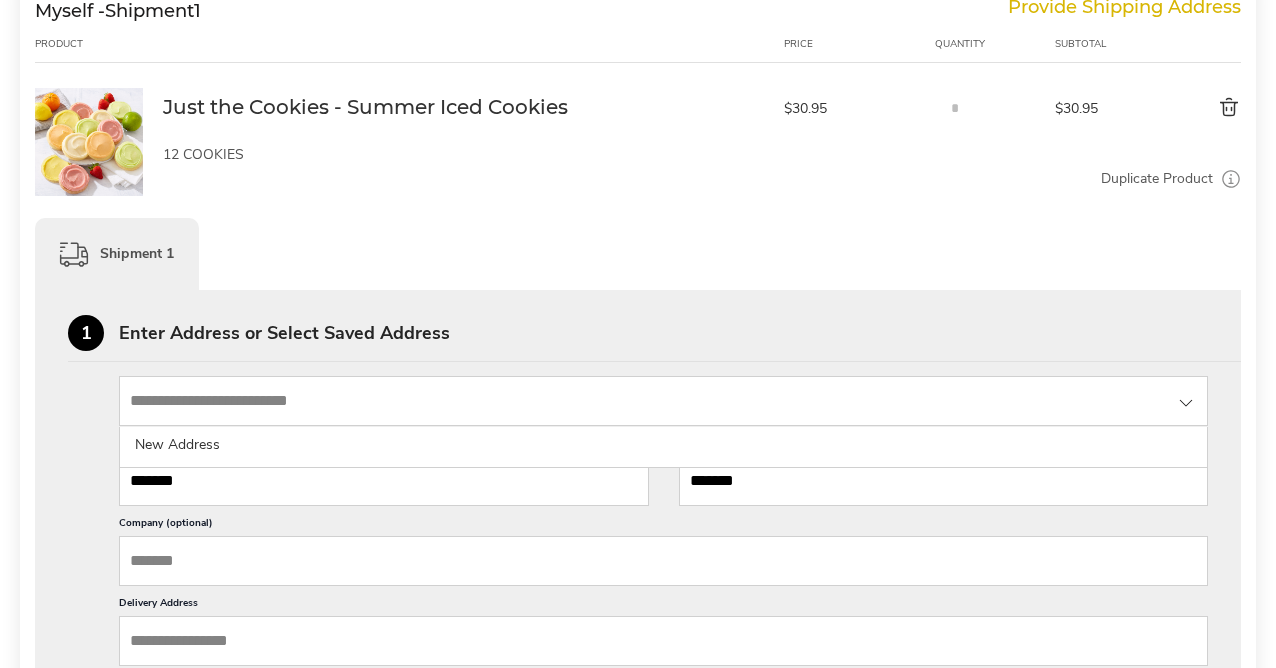 click at bounding box center [663, 401] 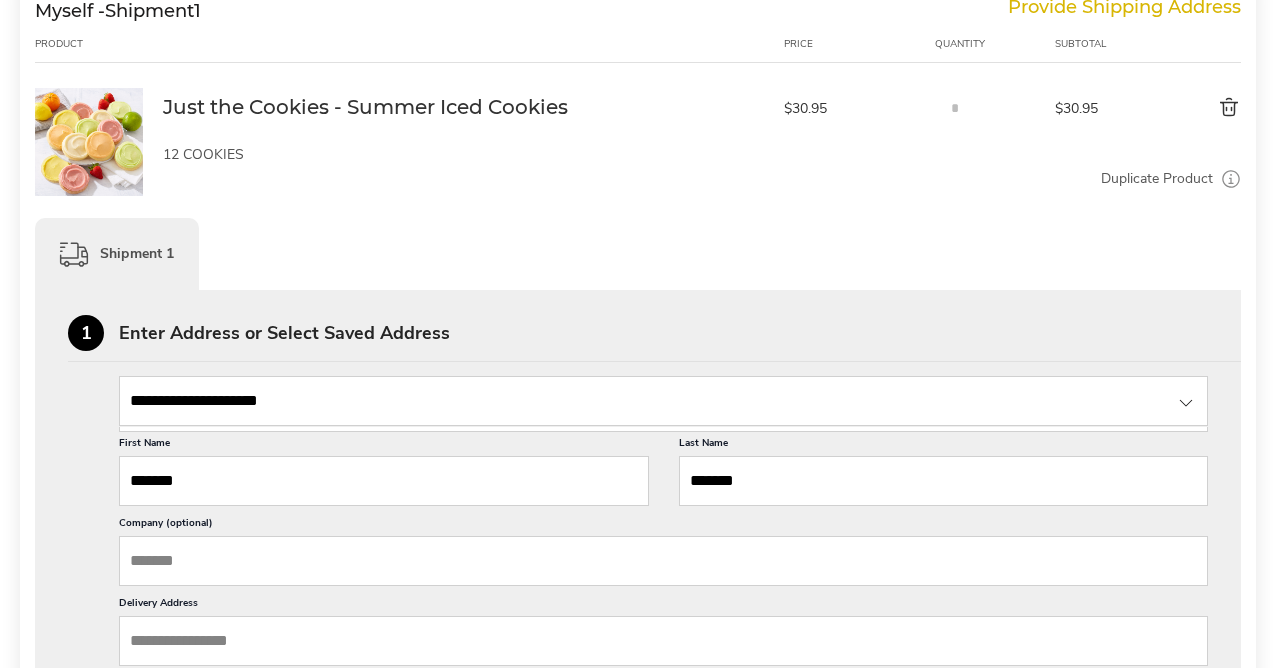click on "Delivery Address" at bounding box center [663, 641] 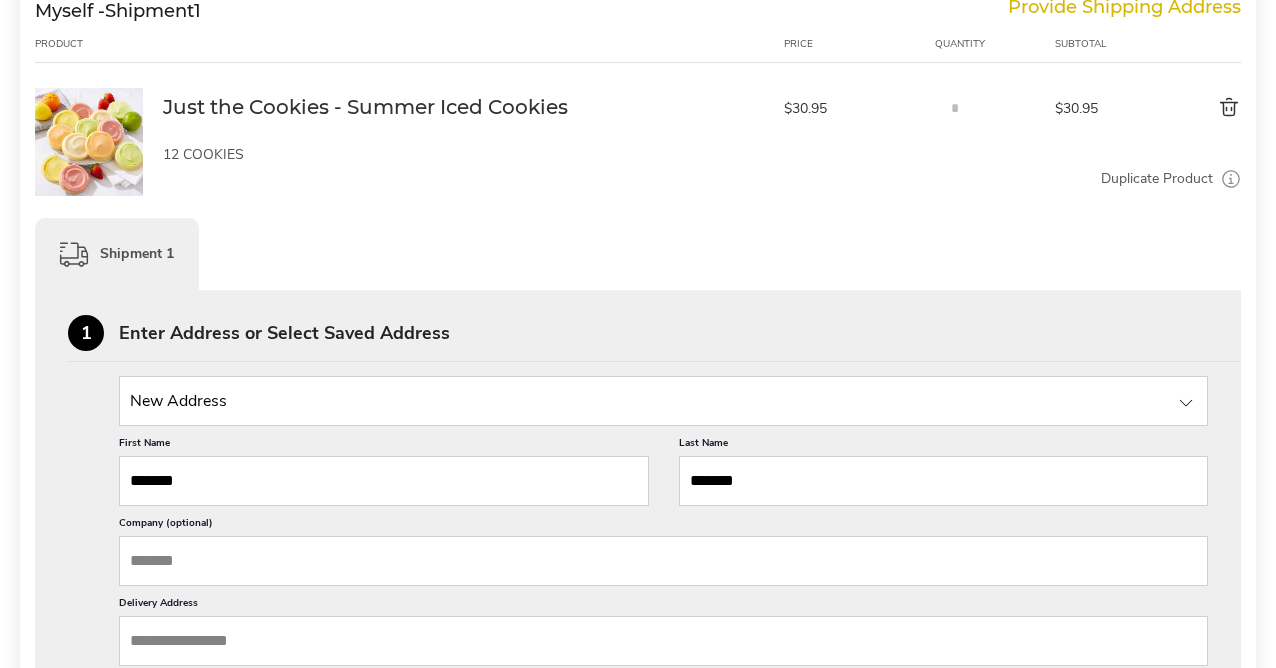 click on "Delivery Address" at bounding box center (663, 641) 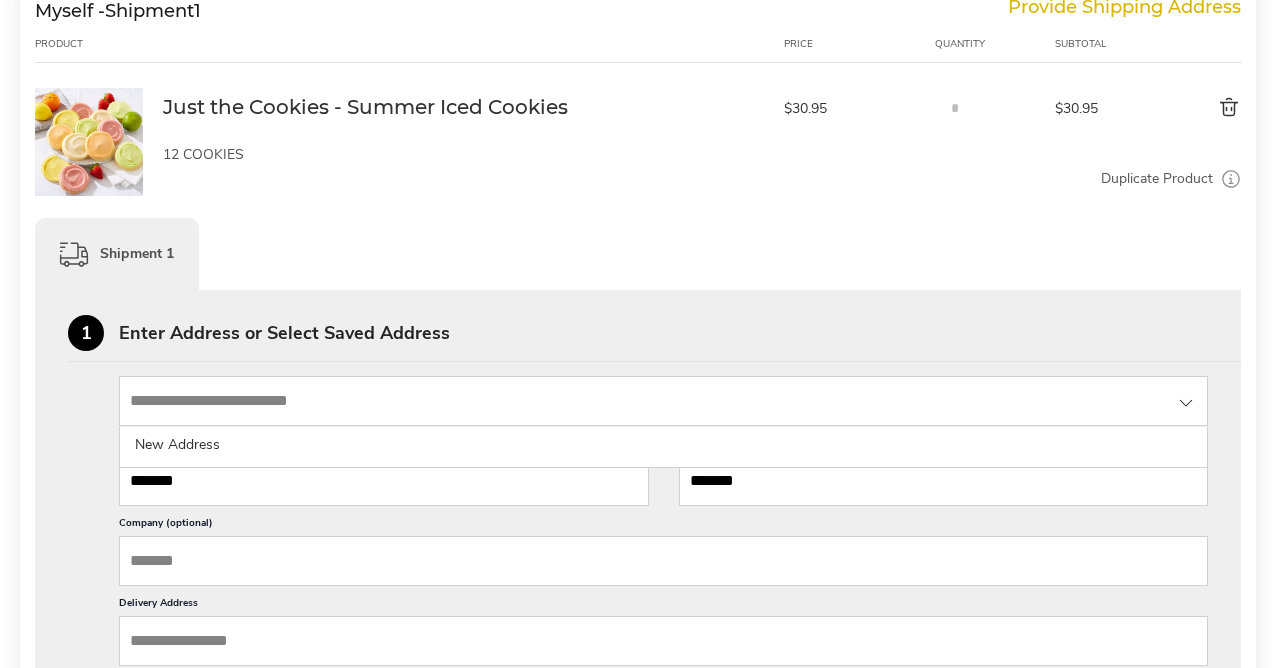 click at bounding box center (663, 401) 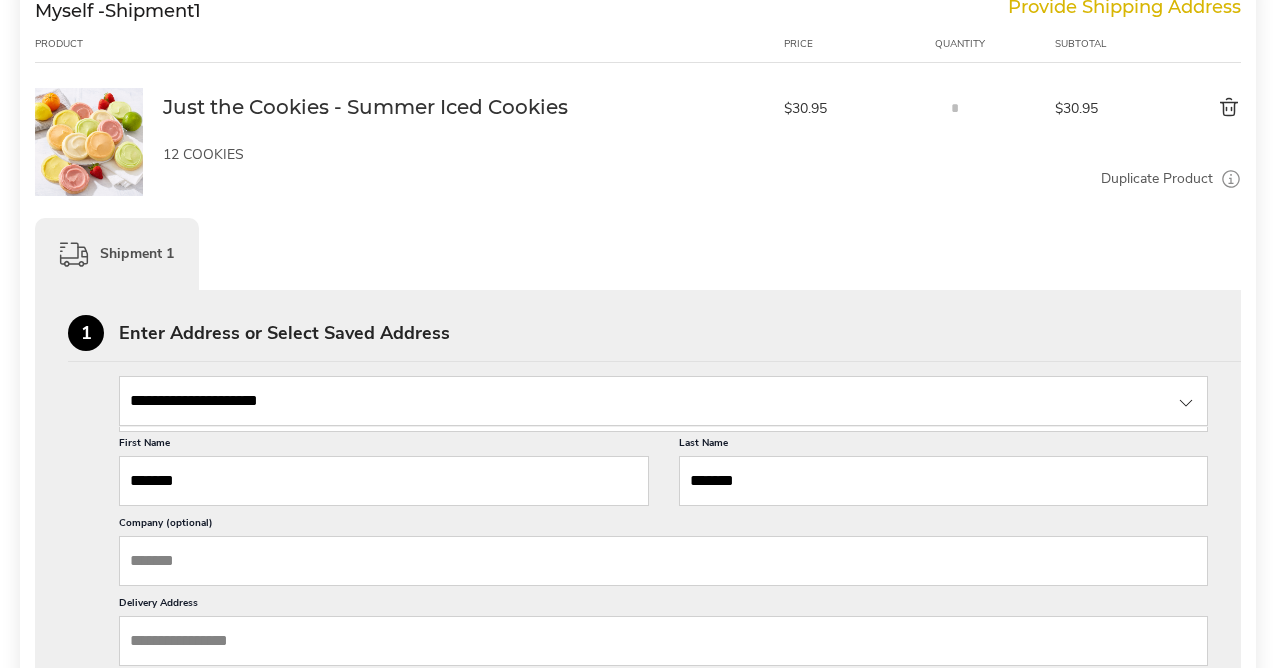 click on "Enter Address or Select Saved Address" at bounding box center [680, 333] 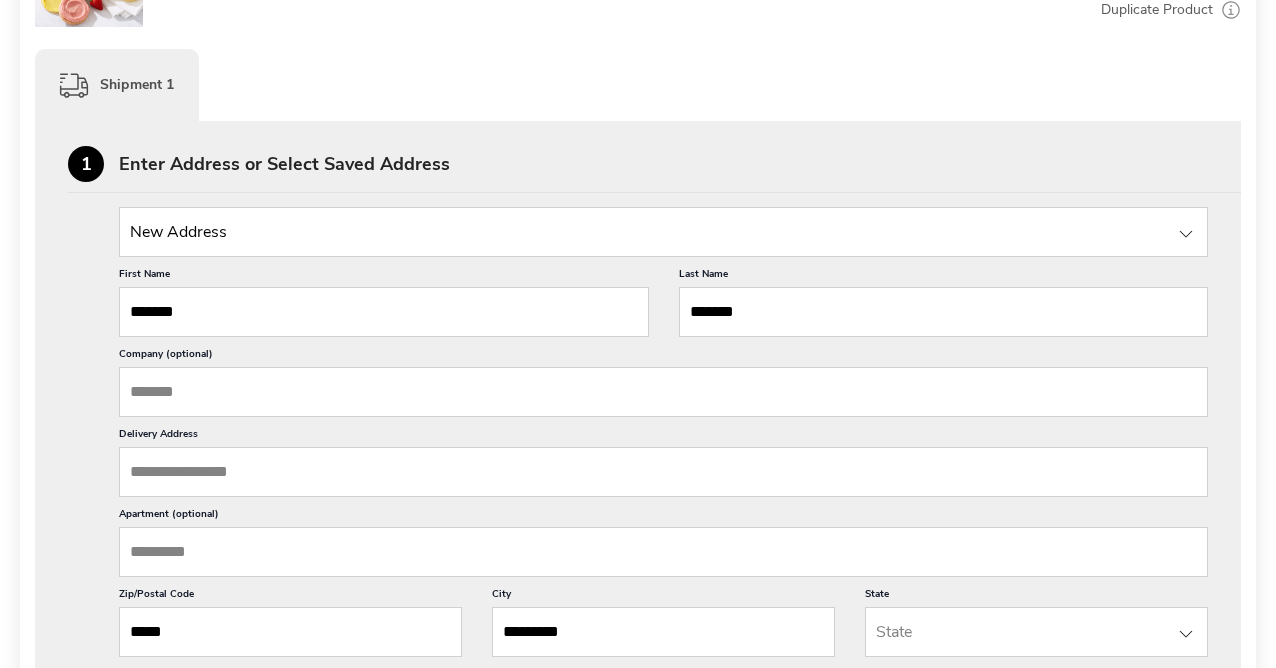 scroll, scrollTop: 600, scrollLeft: 0, axis: vertical 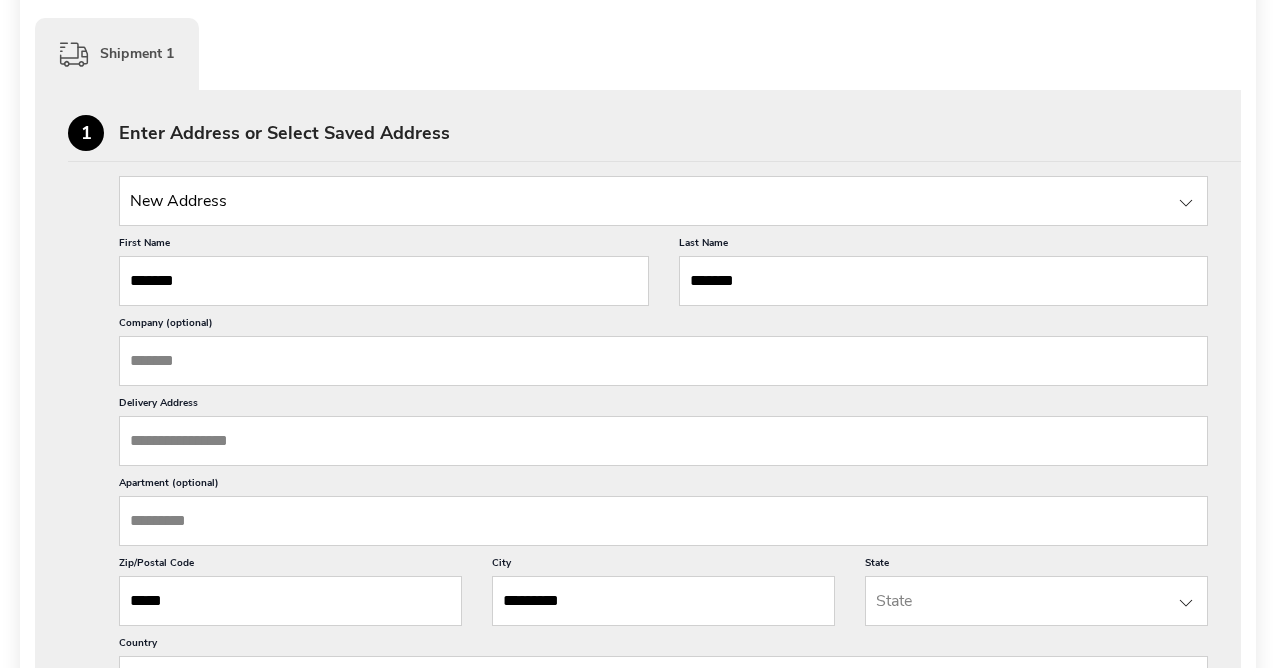 click on "Delivery Address" at bounding box center [663, 441] 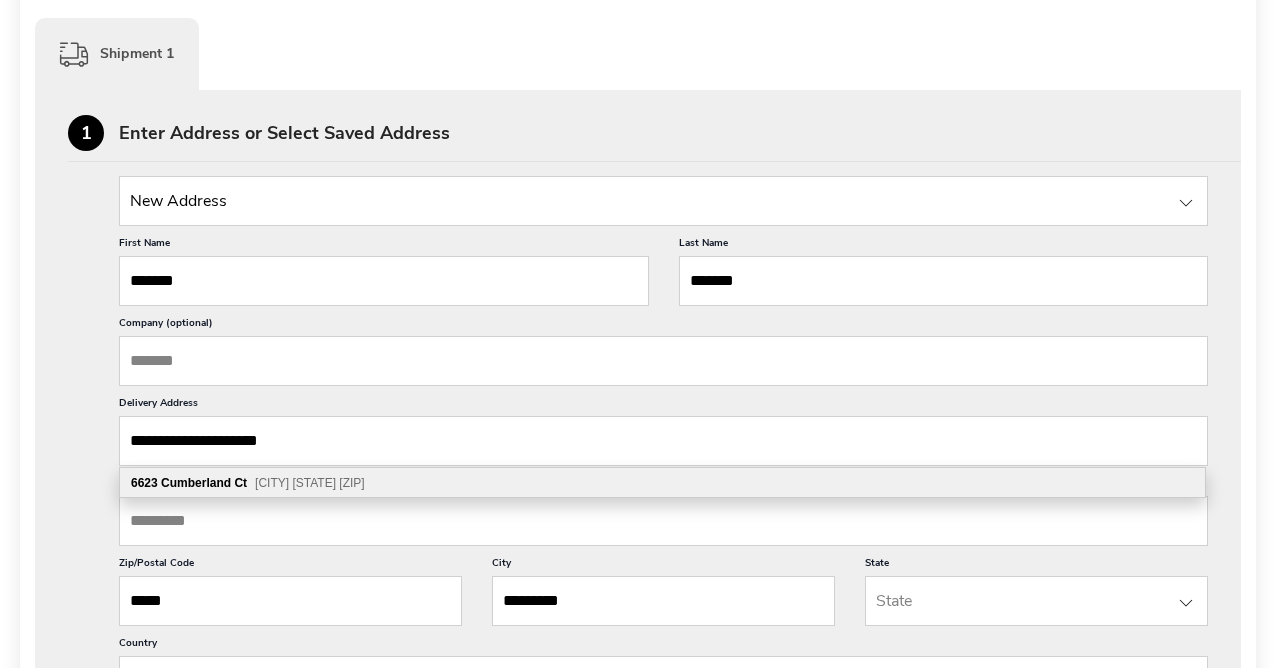 click on "Cumberland" at bounding box center (196, 483) 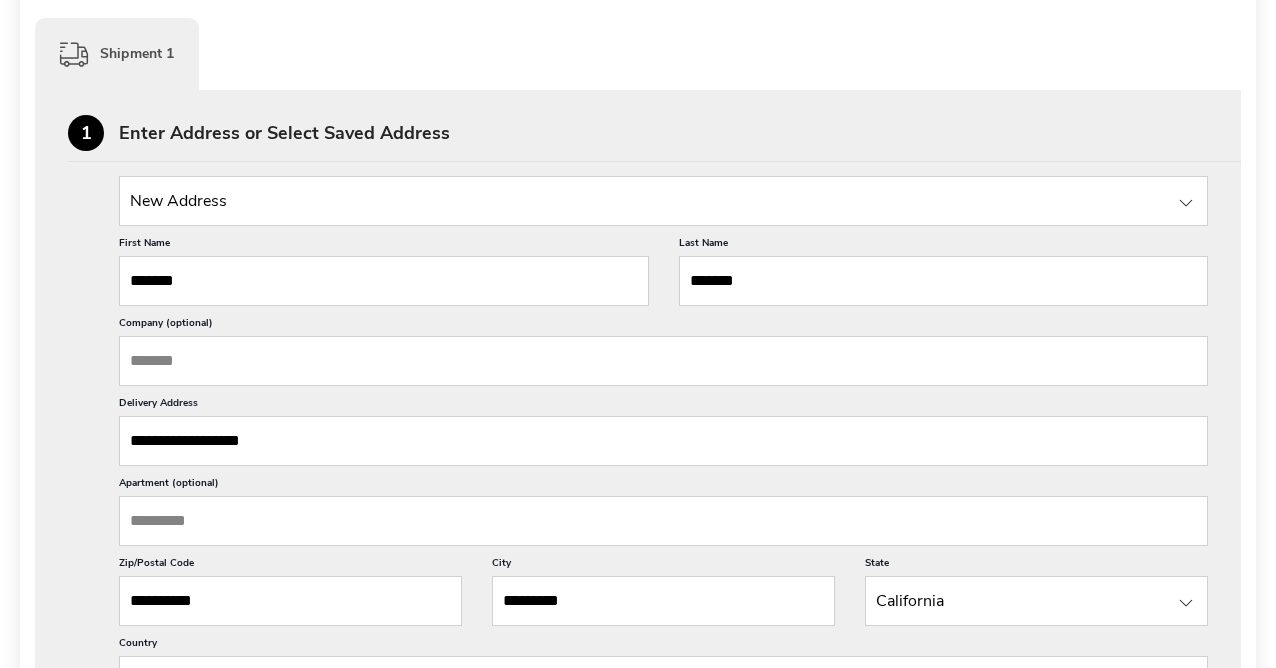 click on "**********" at bounding box center (638, 522) 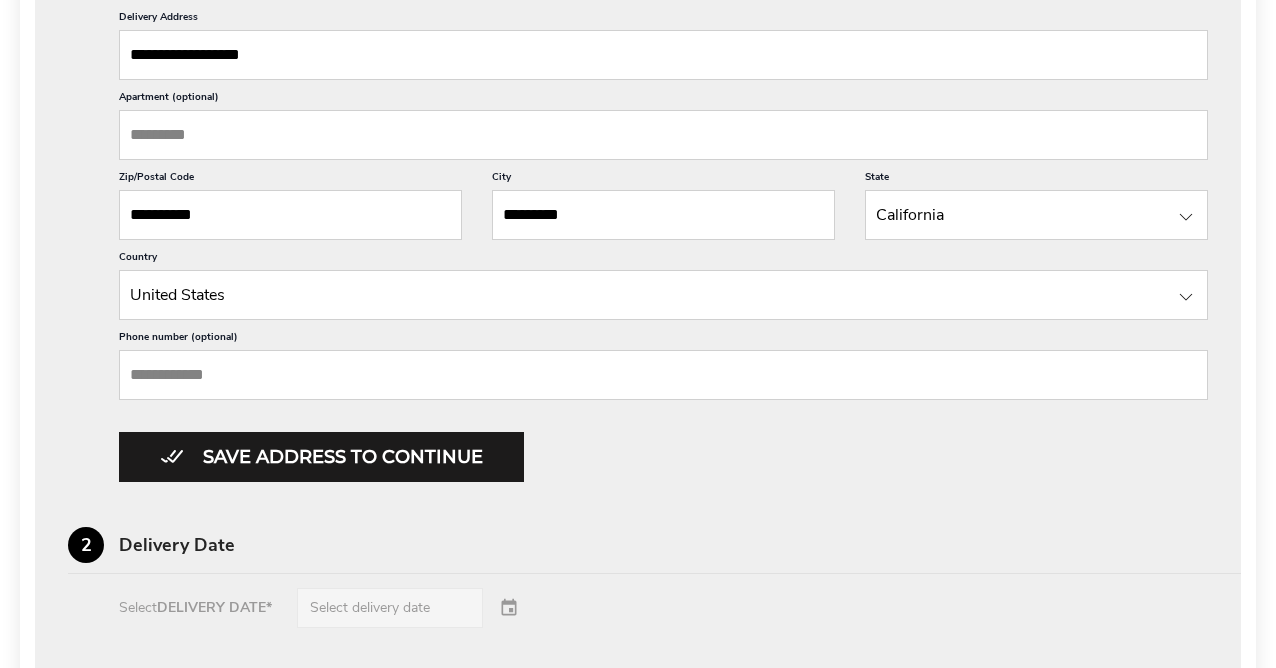 scroll, scrollTop: 1000, scrollLeft: 0, axis: vertical 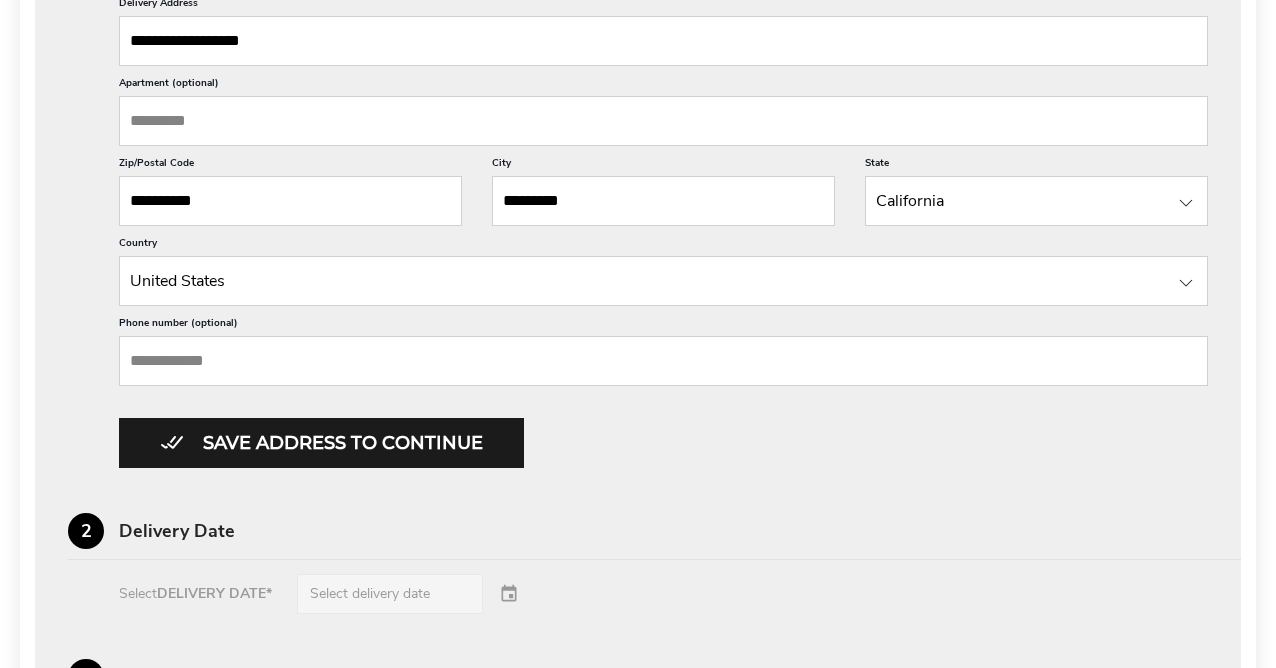 click on "Phone number (optional)" at bounding box center [663, 361] 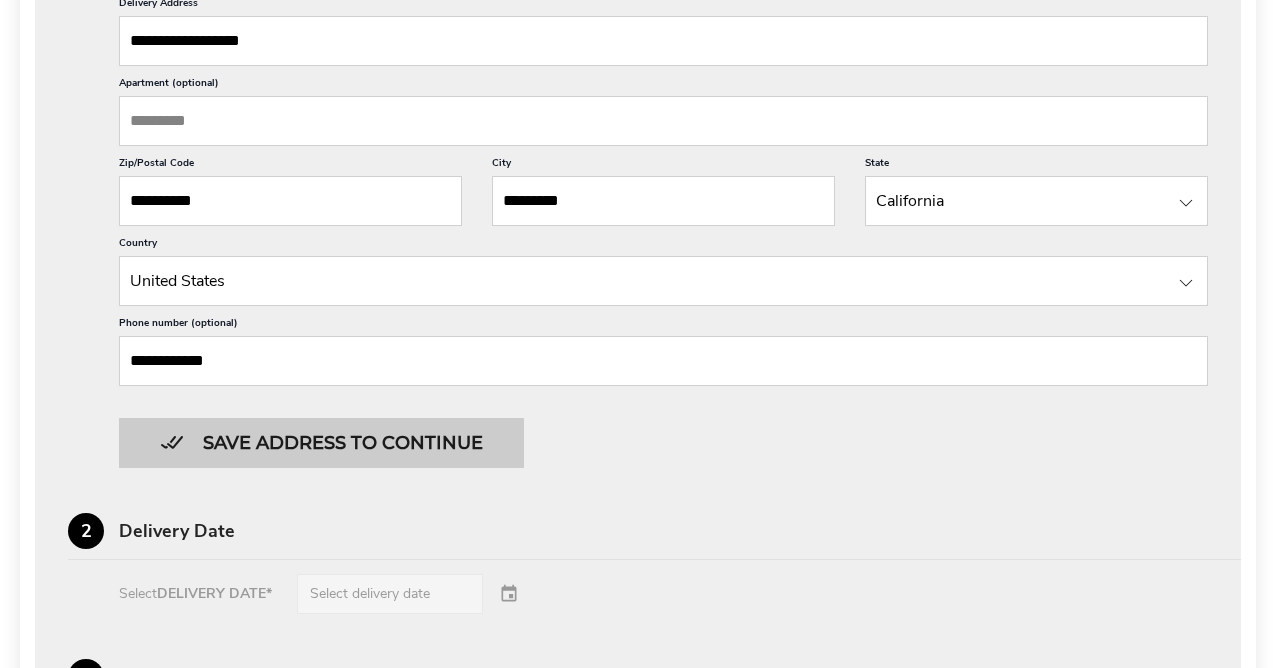 type on "**********" 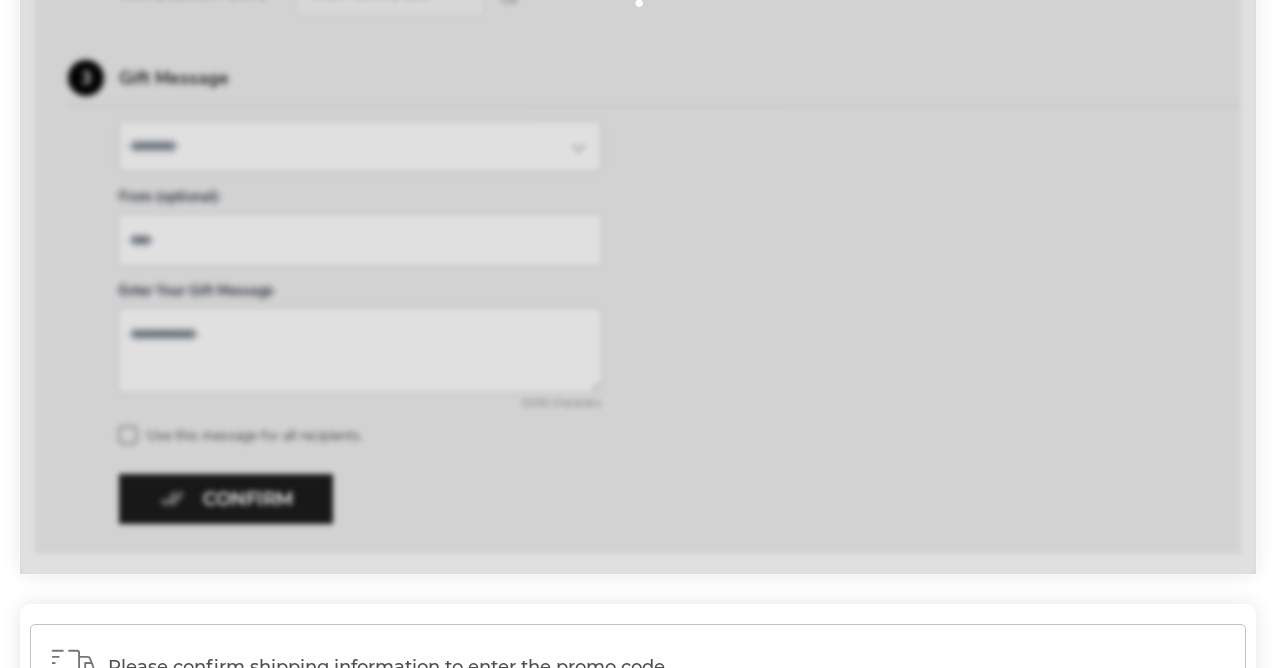 scroll, scrollTop: 1043, scrollLeft: 0, axis: vertical 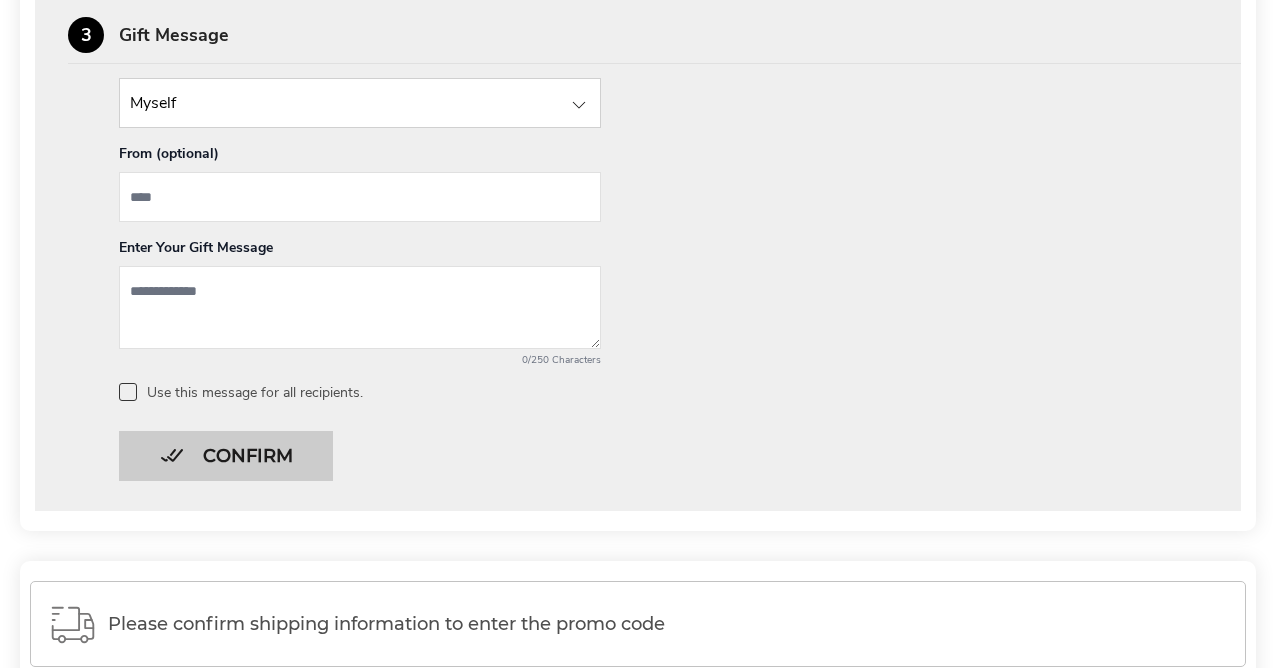 click on "Confirm" at bounding box center [226, 456] 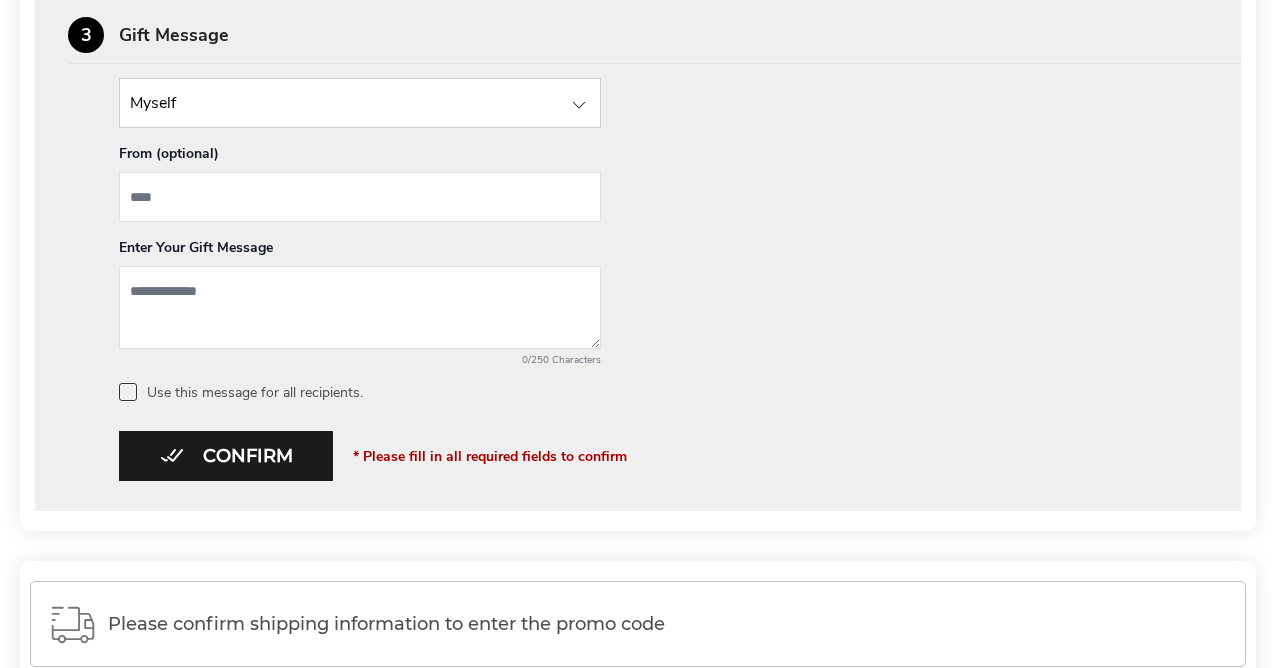 type 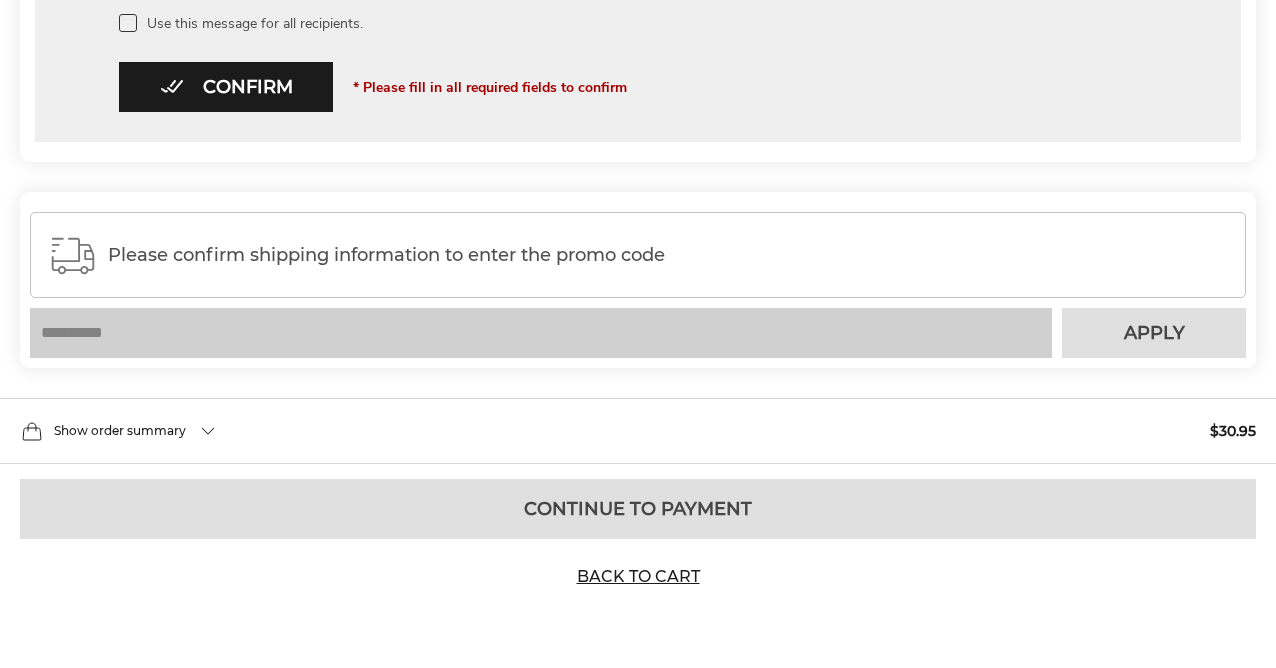 scroll, scrollTop: 1412, scrollLeft: 0, axis: vertical 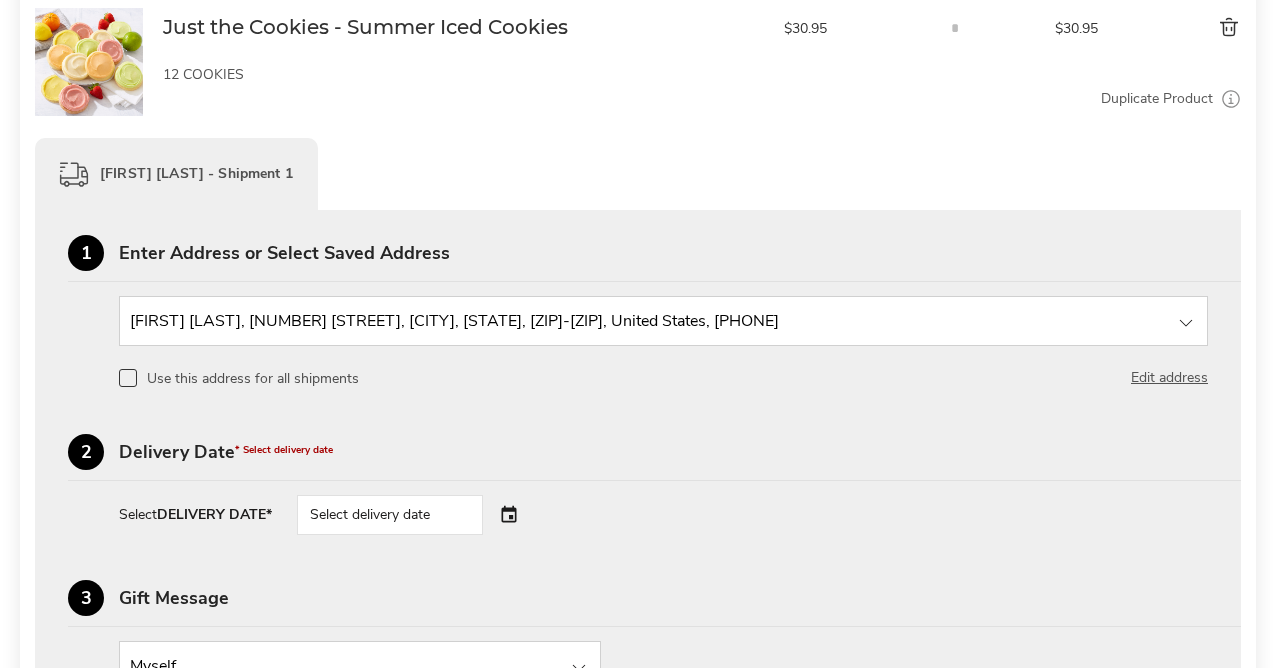 click on "Select delivery date" at bounding box center [418, 515] 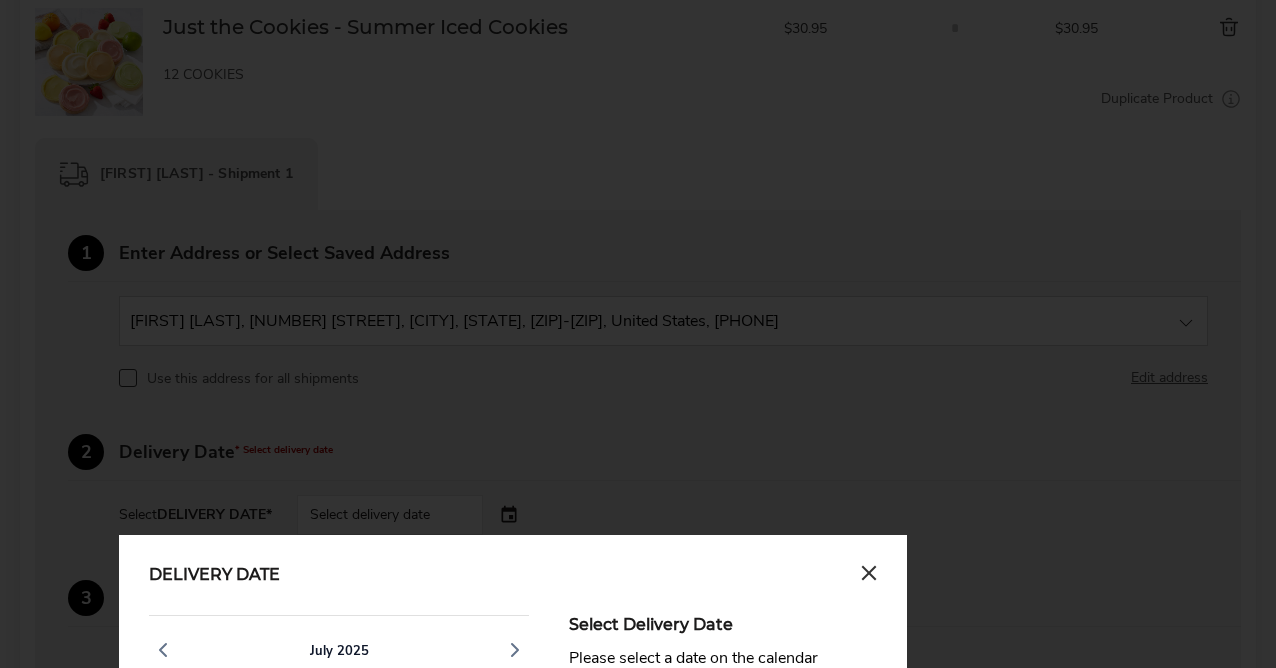 click on "Delivery Date [MONTH] [YEAR] S M T W T F S 29 30 1 2 3 4 5 6 7 8 9 10 11 12 13 14 15  +$23 16  +$17 17 18 19 20 21 22 23 24 25 26 27 28 29 30 31 1 2 August [YEAR] S M T W T F S 27 28 29 30 31 1 2 3 4 5 6 7 8 9 10 11 12 13 14 15 16 17 18 19 20 21 22 23 24 25 26 27 28 29 30 31 1 2 3 4 5 6 Select Delivery Date Please select a date on the calendar  Shipping  Standard Ground Shipping   Expedited Shipping  (Next Day Delivery, Two Day Delivery or Saturday Delivery)" at bounding box center [513, 1012] 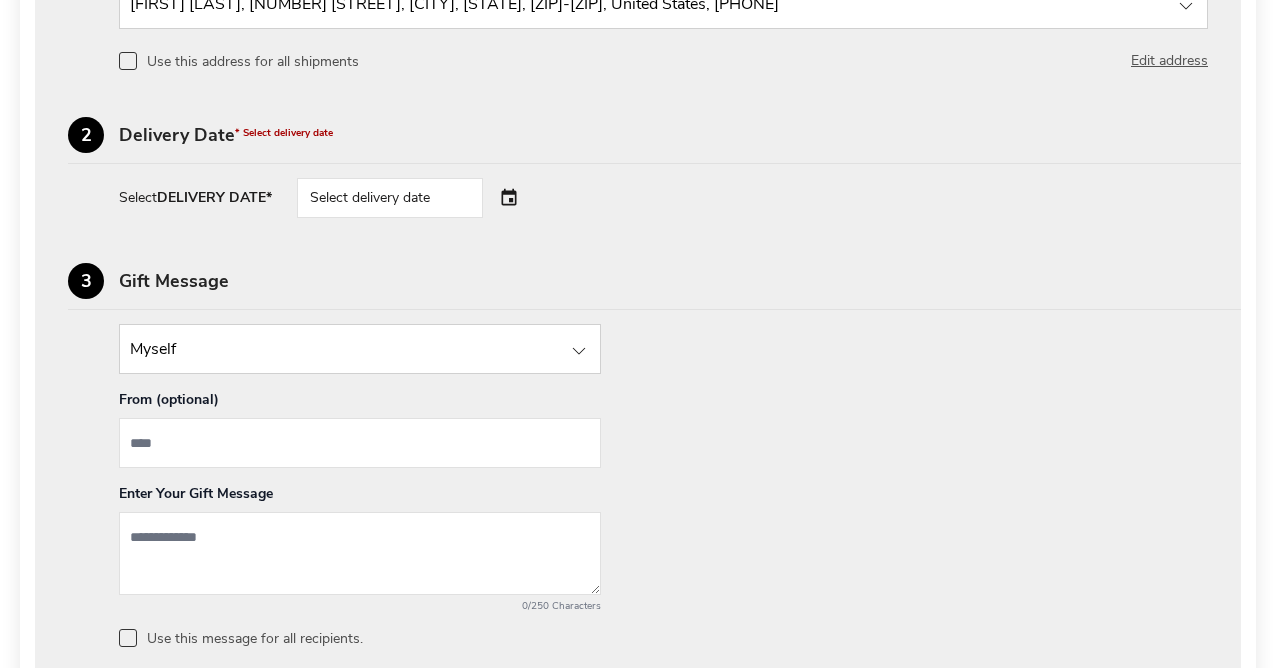 scroll, scrollTop: 800, scrollLeft: 0, axis: vertical 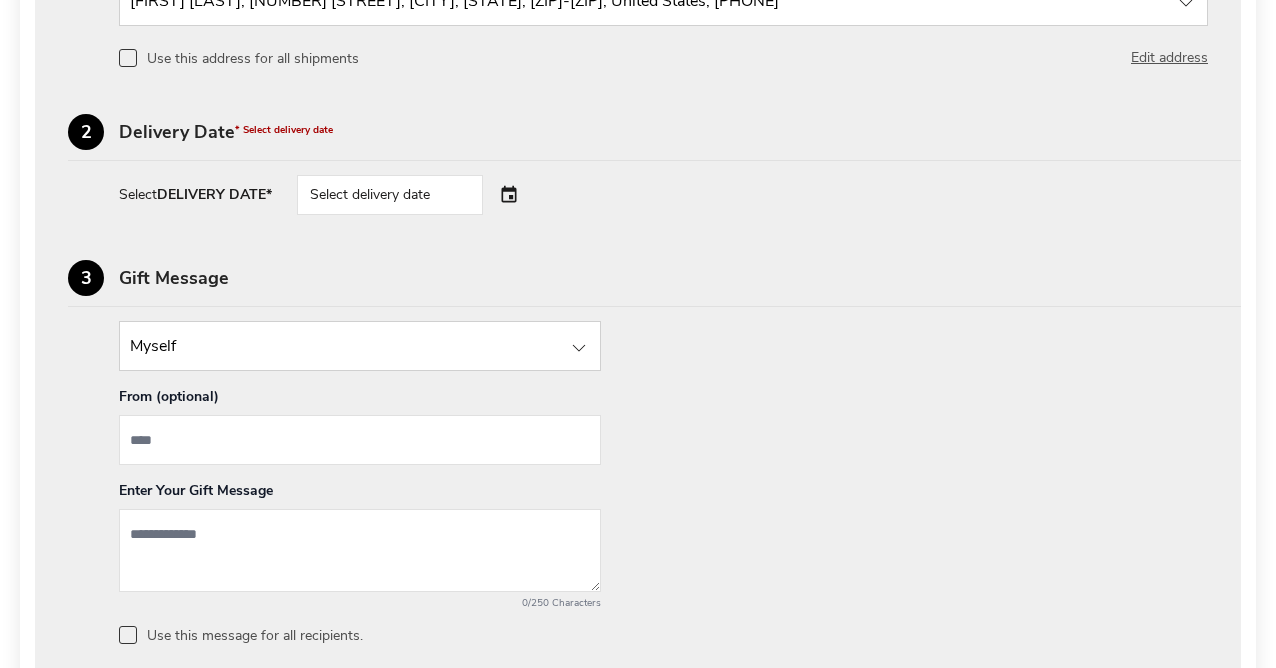 click on "Select delivery date" at bounding box center (418, 195) 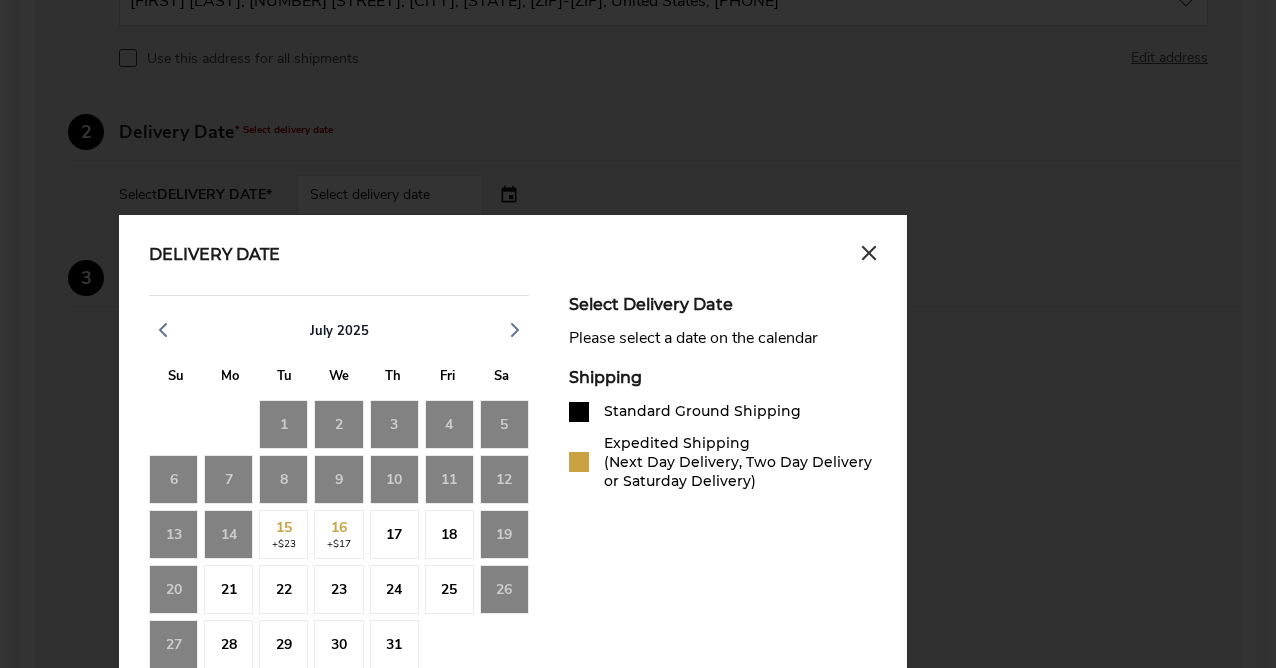 click on "Select Delivery Date Please select a date on the calendar  Shipping  Standard Ground Shipping   Expedited Shipping  (Next Day Delivery, Two Day Delivery or Saturday Delivery)" at bounding box center [723, 717] 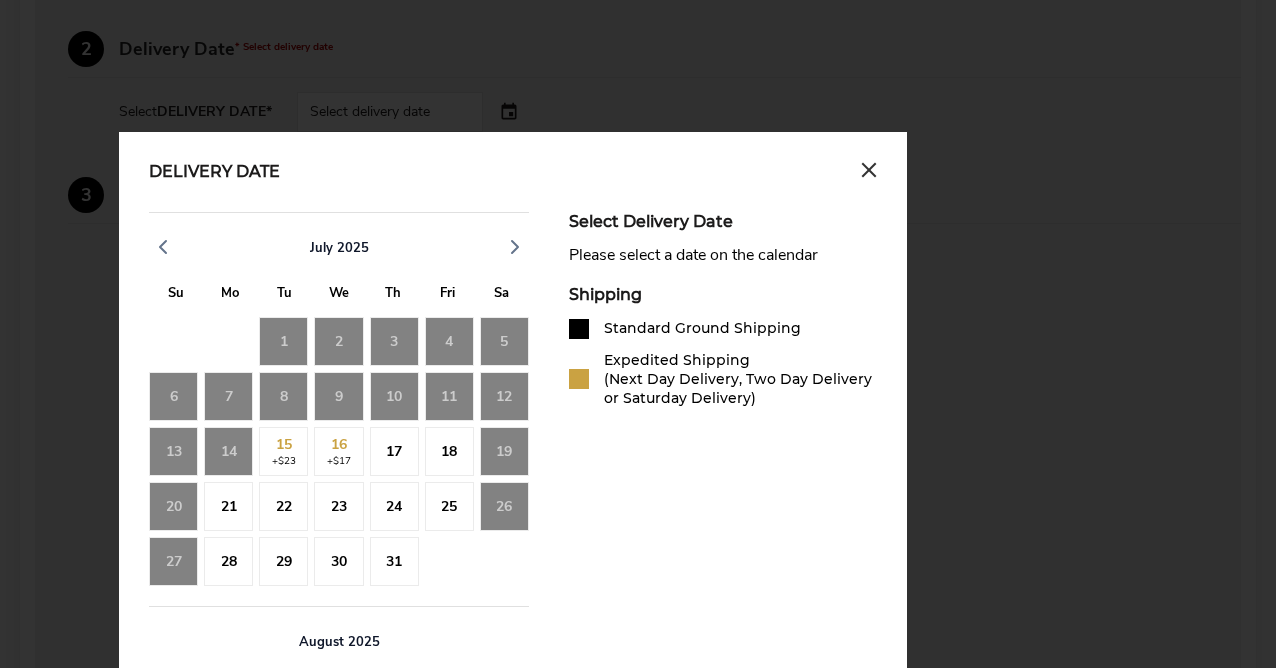 scroll, scrollTop: 852, scrollLeft: 0, axis: vertical 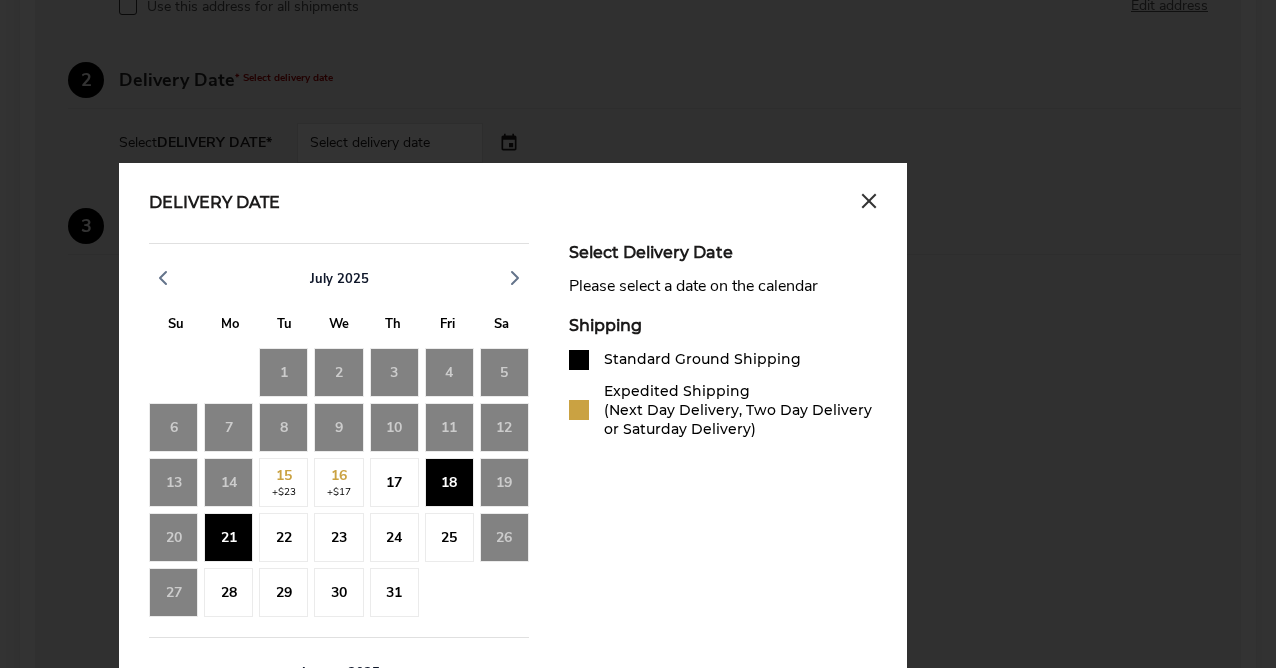 click on "17" 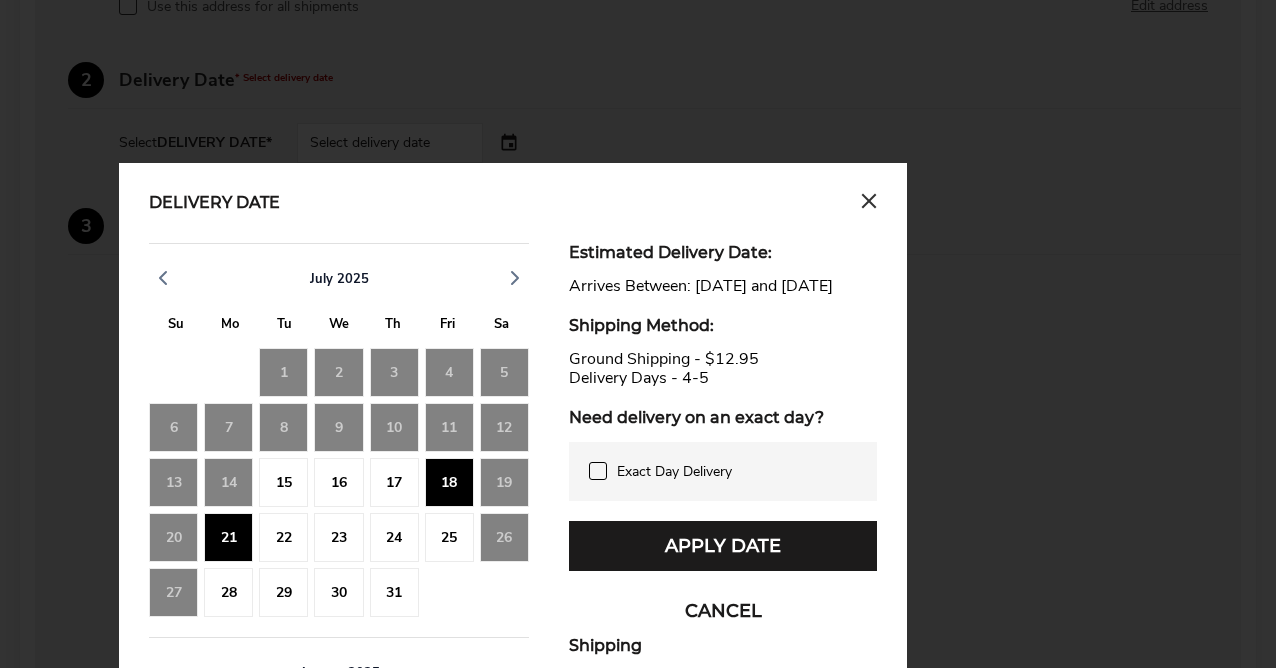 click on "[MONTH] [YEAR] S M T W T F S 27 28 29 30 31 1 2 3 4 5 6 7 8 9 10 11 12 13 14 15 16 17 18 19 20 21 22 23 24 25 26 27 28 29 30 31 1 2 3 4 5 6" 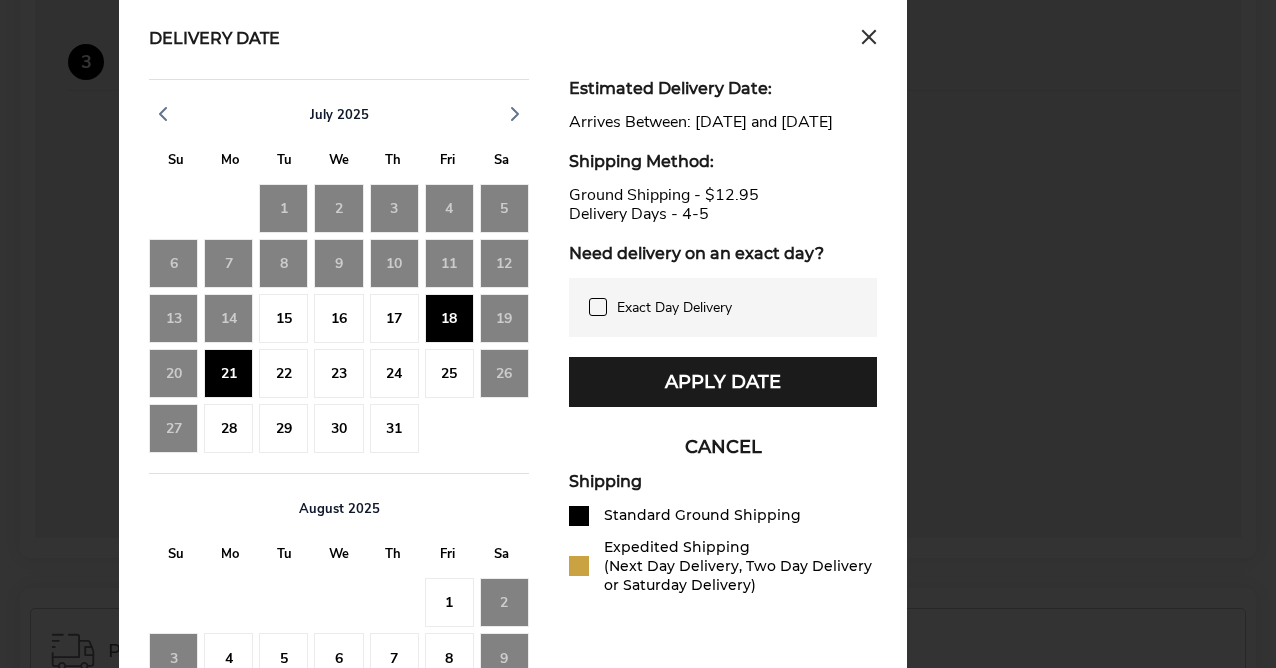 scroll, scrollTop: 1012, scrollLeft: 0, axis: vertical 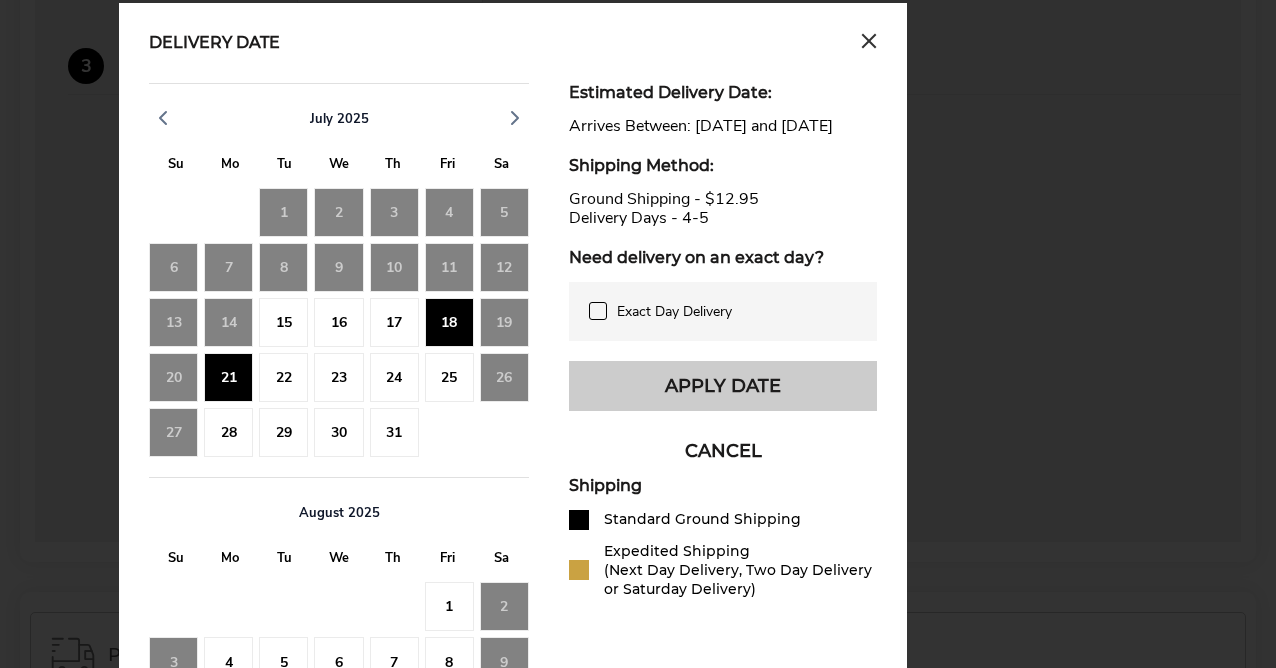 click on "Apply Date" at bounding box center (723, 386) 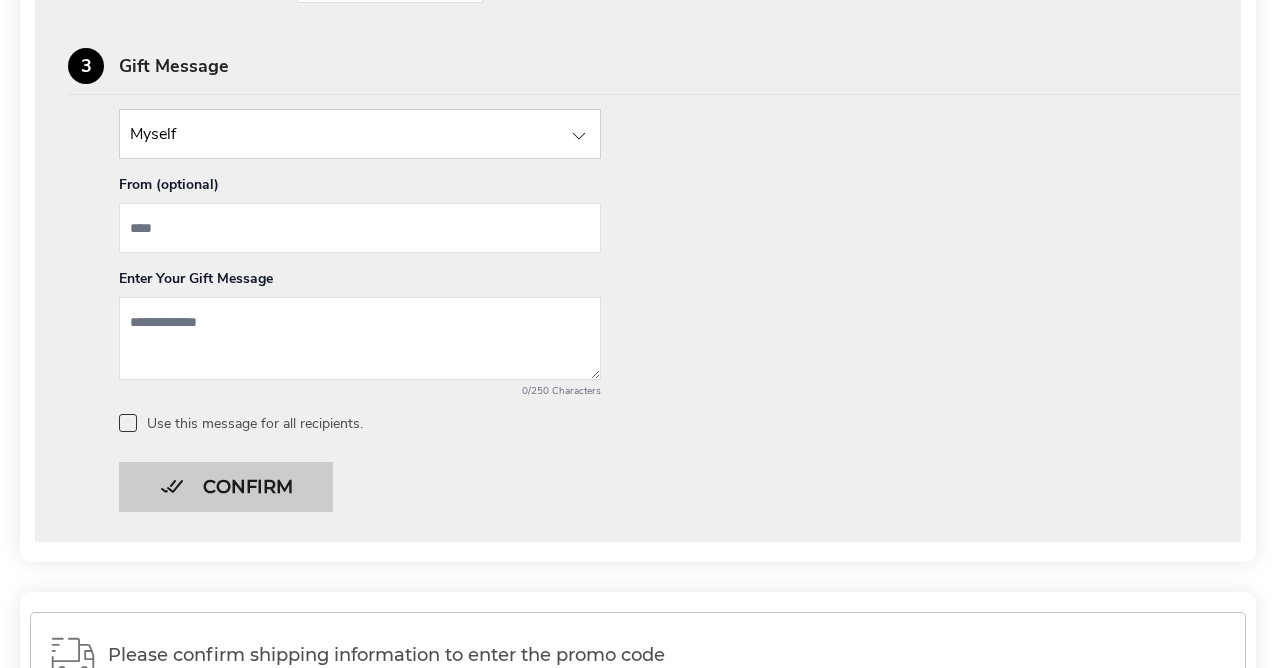 click on "Confirm" at bounding box center (226, 487) 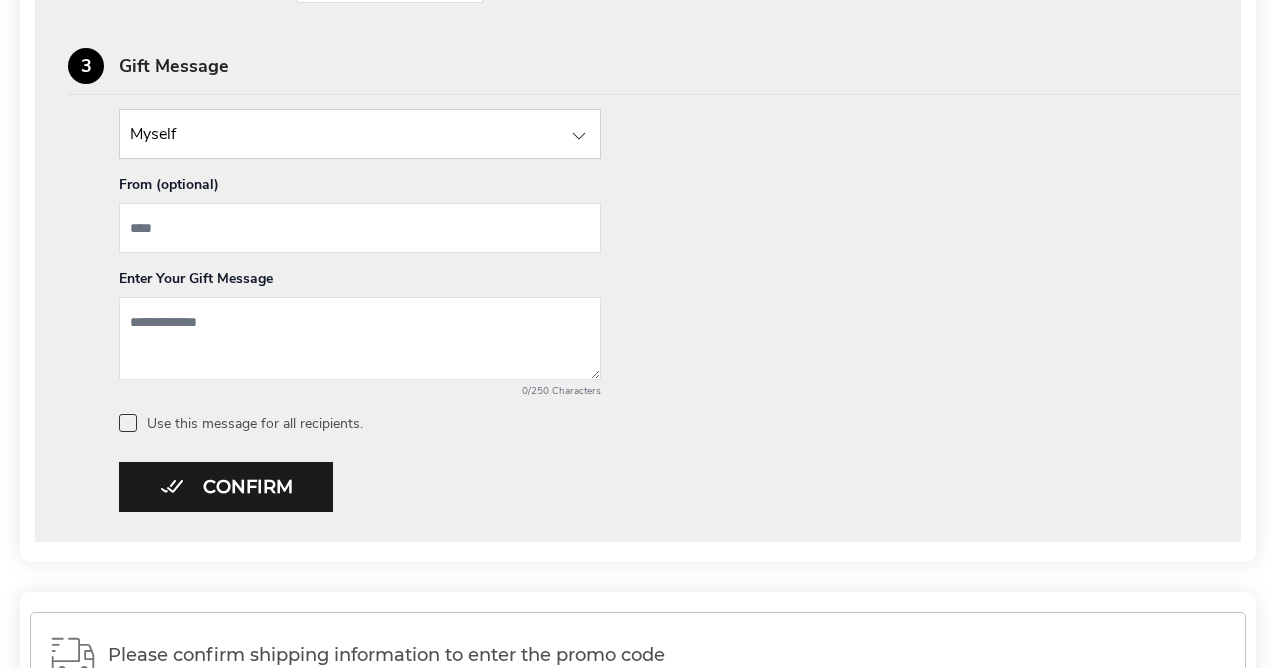 scroll, scrollTop: 512, scrollLeft: 0, axis: vertical 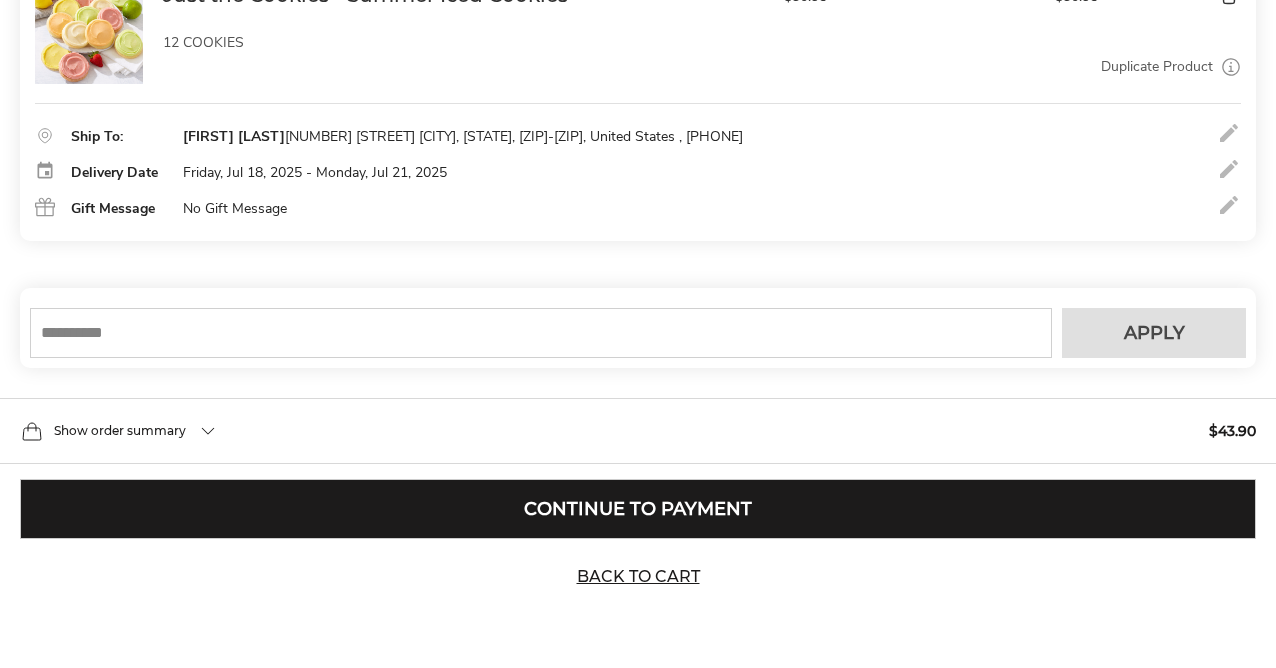 click on "Continue to Payment" at bounding box center [638, 509] 